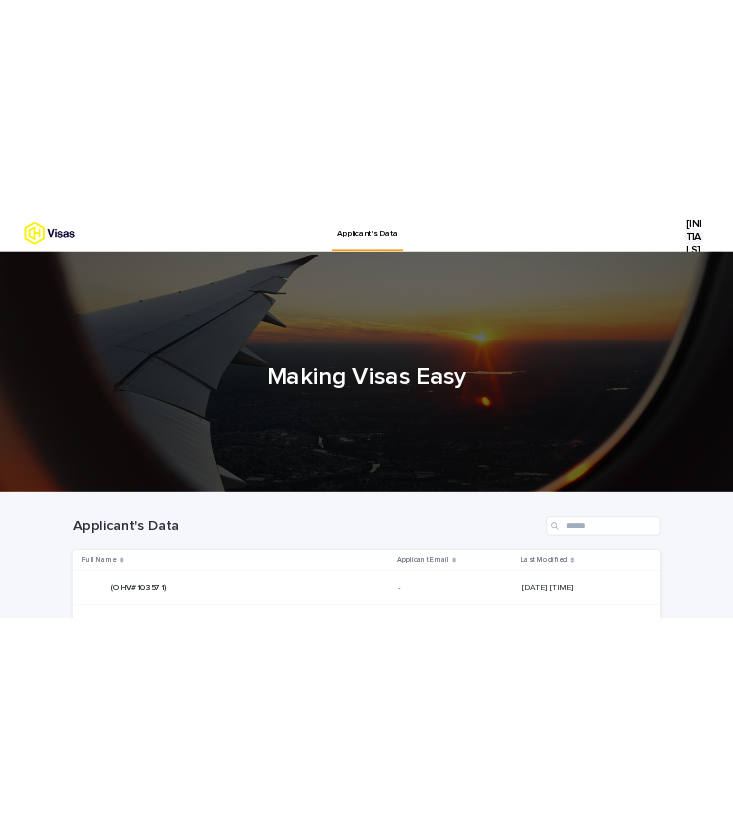 scroll, scrollTop: 0, scrollLeft: 0, axis: both 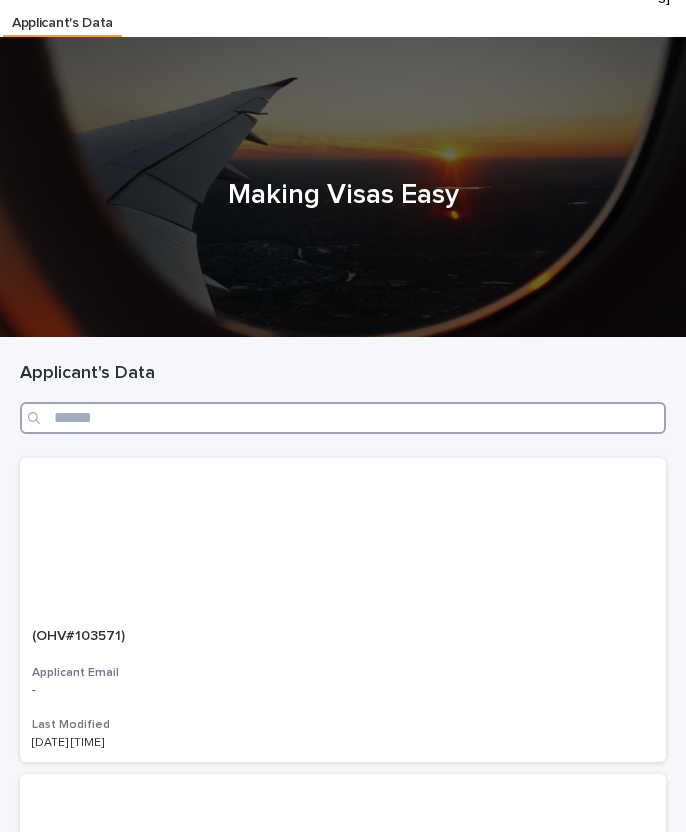 click at bounding box center (343, 418) 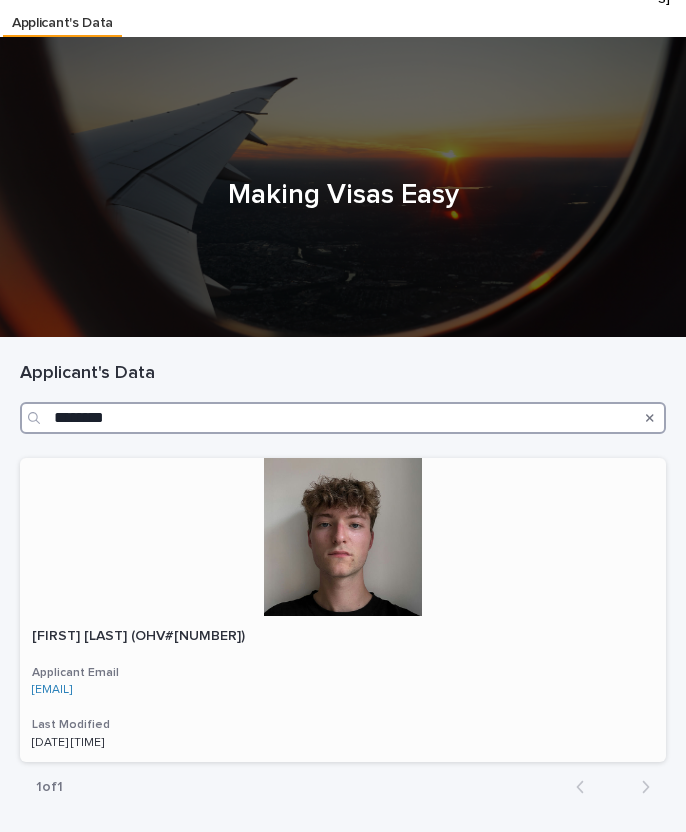 type on "********" 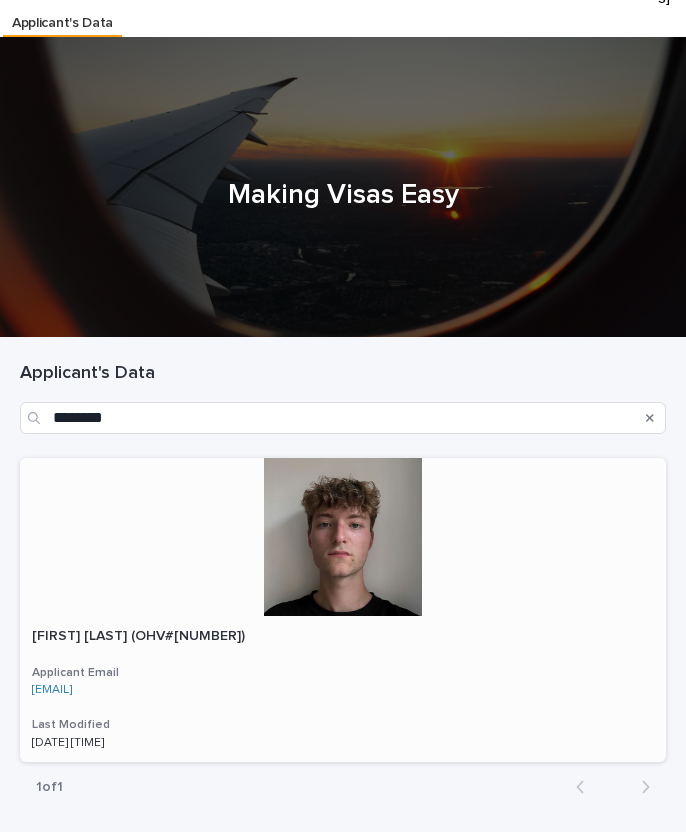 click on "[FIRST] [LAST] (OHV#[NUMBER])" at bounding box center (140, 634) 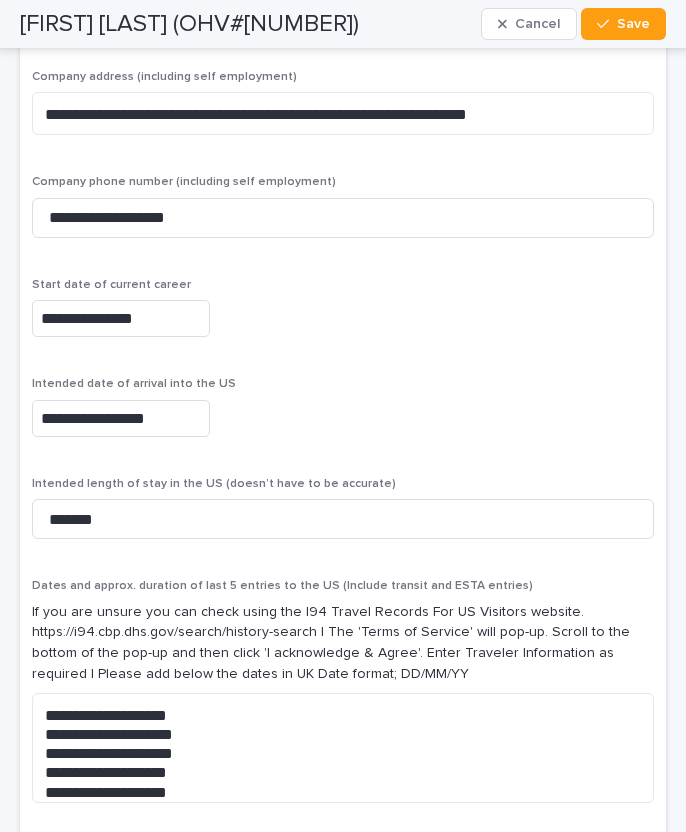scroll, scrollTop: 7363, scrollLeft: 0, axis: vertical 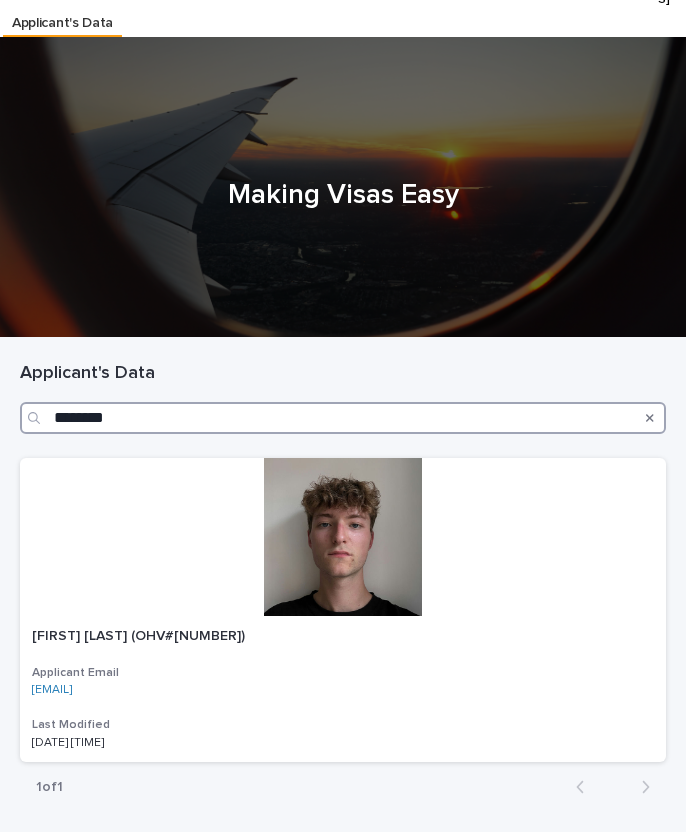 click on "********" at bounding box center [343, 418] 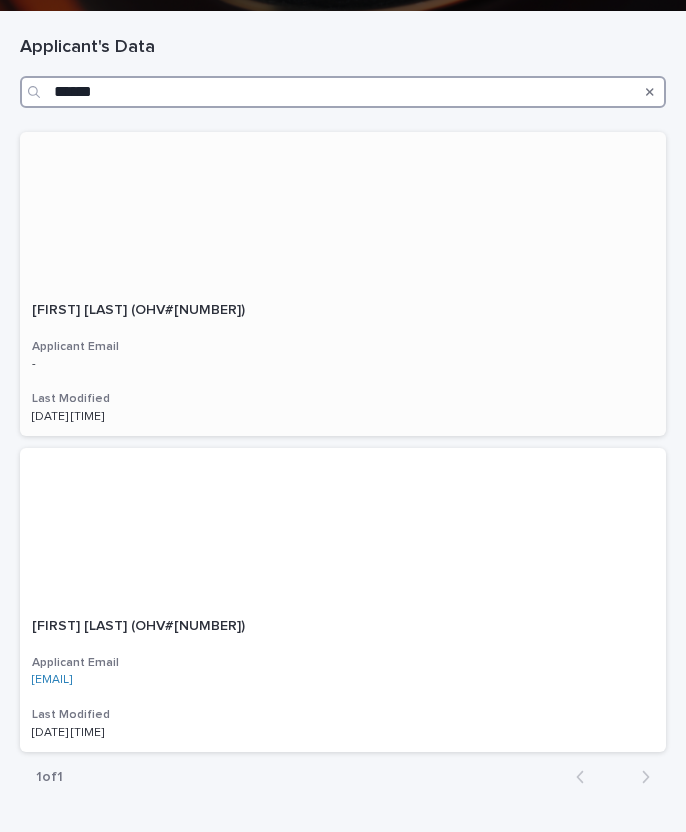 scroll, scrollTop: 369, scrollLeft: 0, axis: vertical 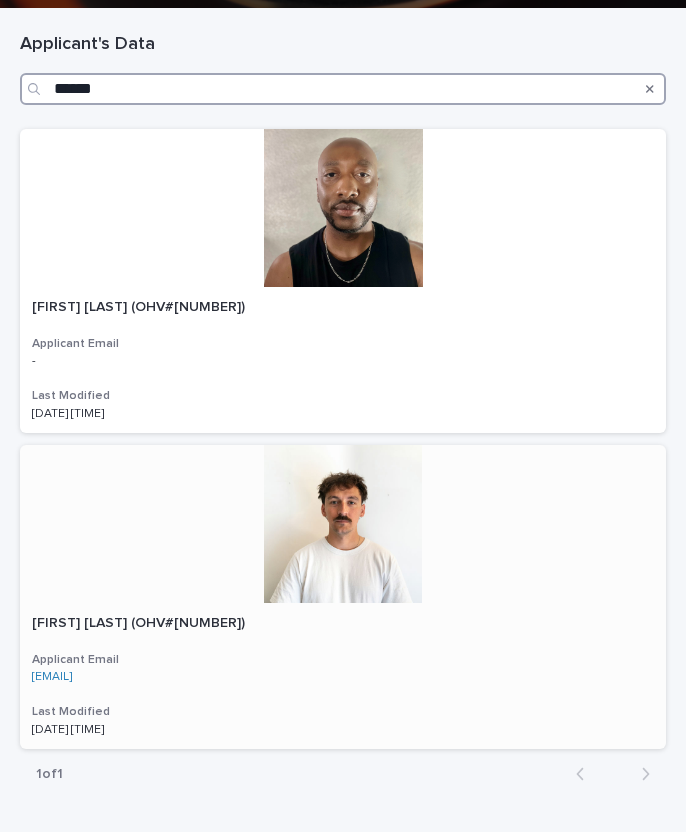 type on "******" 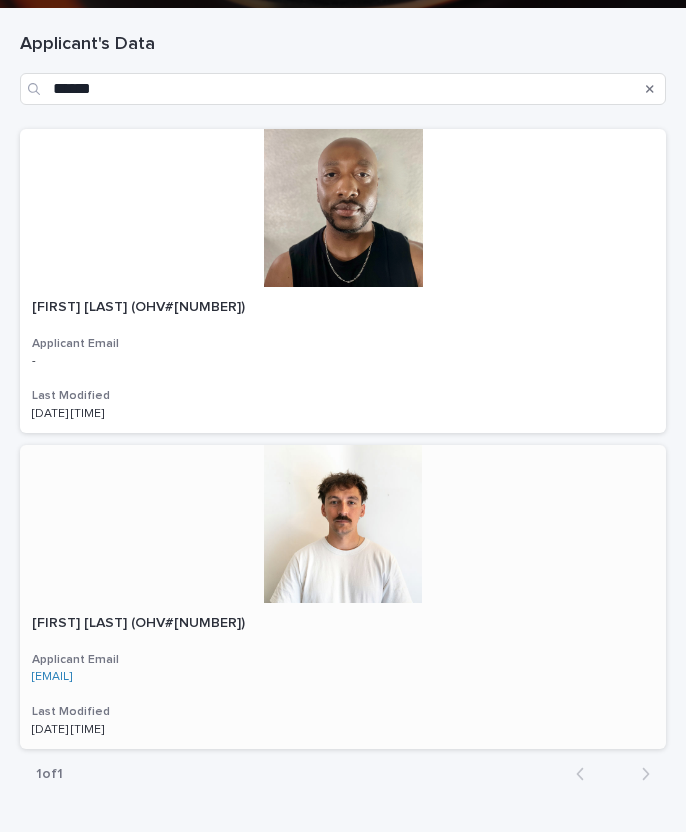 click on "[FIRST] [LAST] (OHV#[NUMBER])" at bounding box center (140, 621) 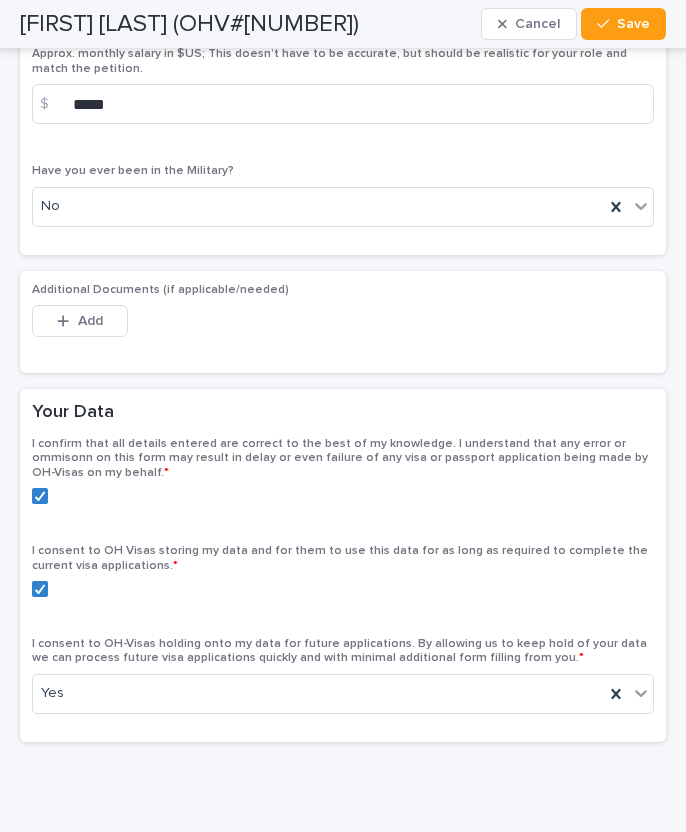 scroll, scrollTop: 9142, scrollLeft: 0, axis: vertical 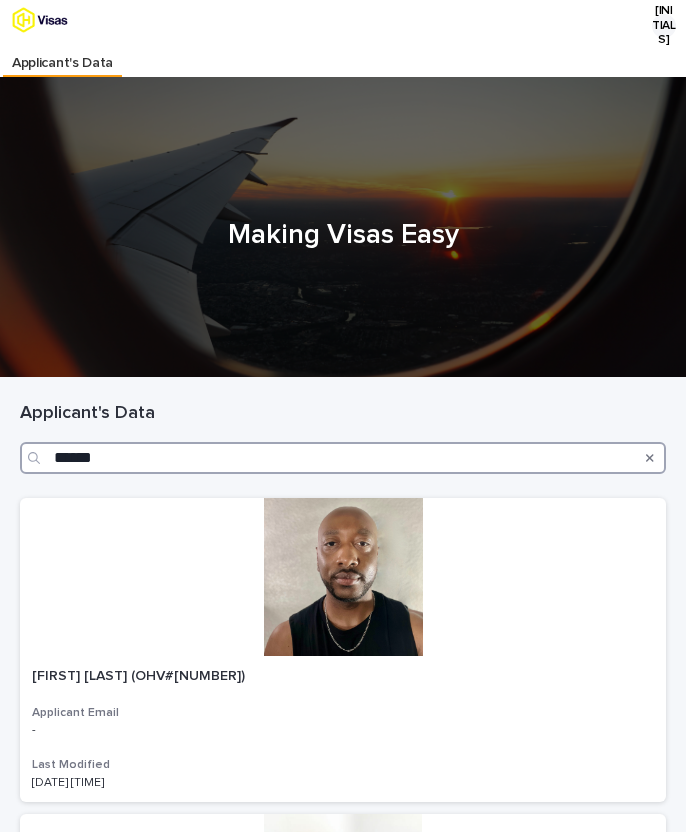 click on "******" at bounding box center [343, 458] 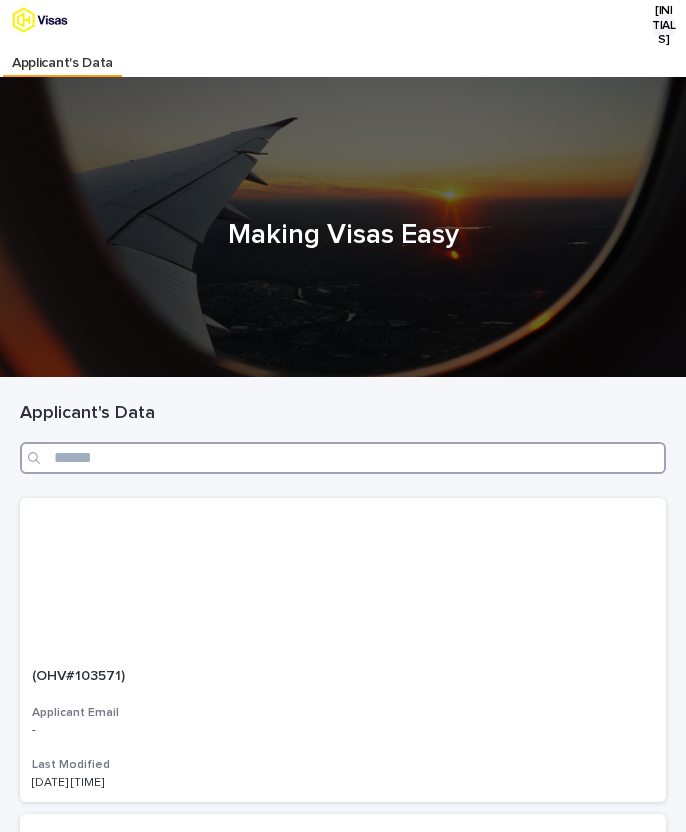 click at bounding box center (343, 458) 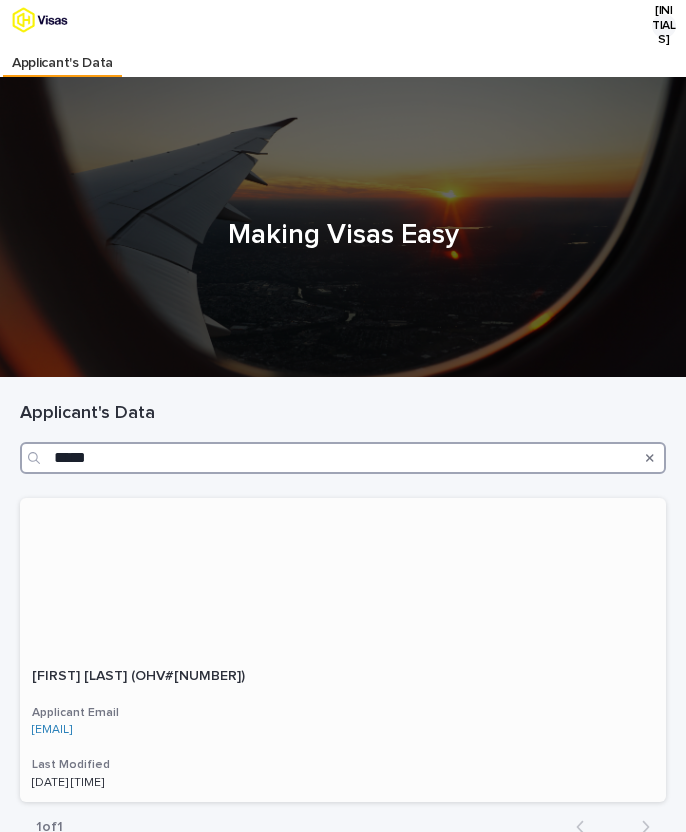 scroll, scrollTop: 176, scrollLeft: 0, axis: vertical 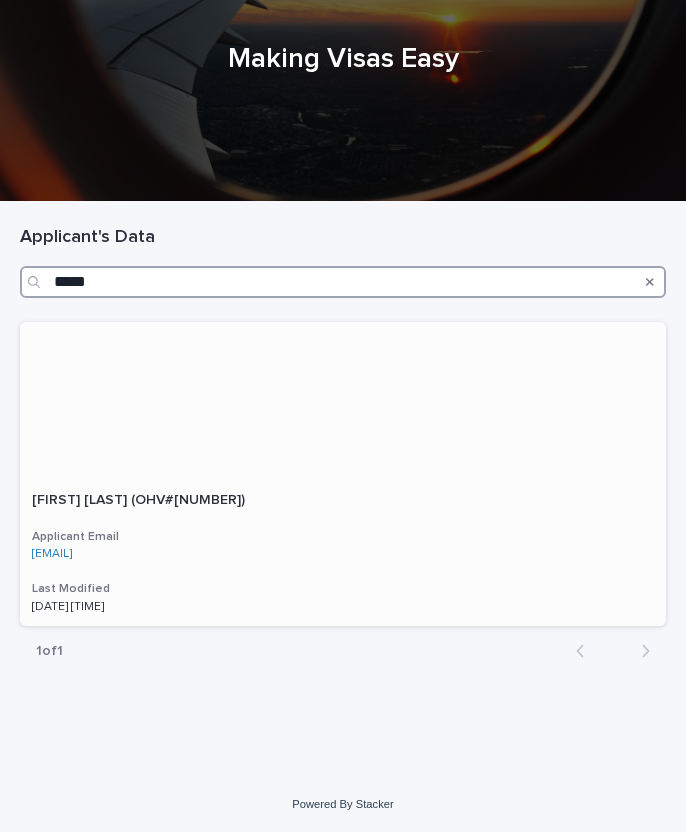 type on "*****" 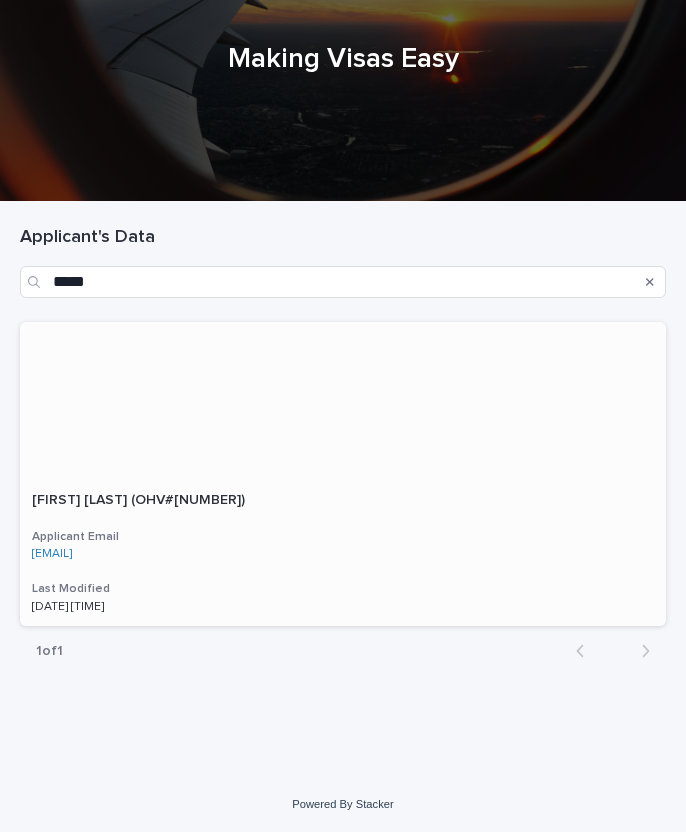 click on "[FIRST] [LAST] (OHV#[NUMBER])" at bounding box center [140, 498] 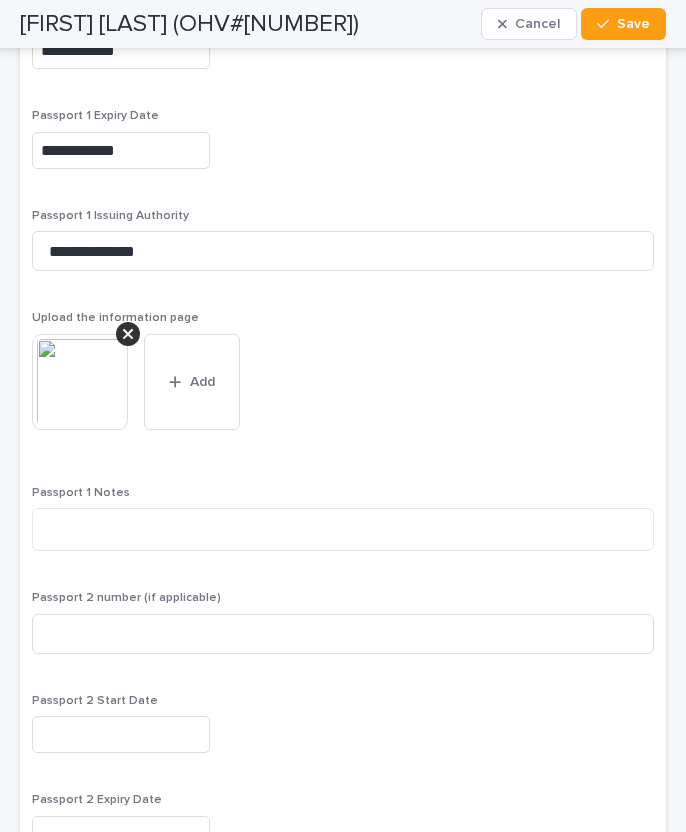 scroll, scrollTop: 2735, scrollLeft: 0, axis: vertical 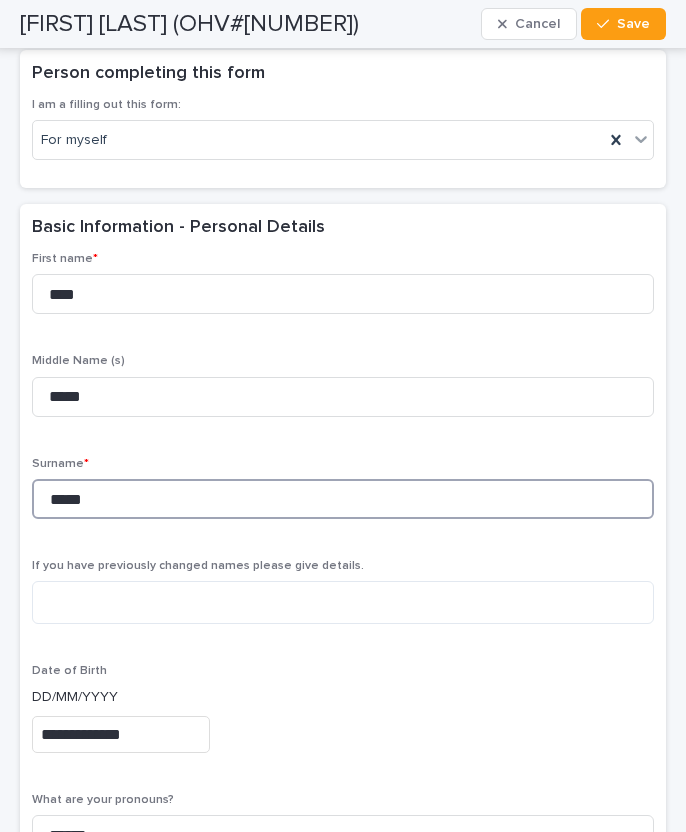 click on "*****" at bounding box center (343, 499) 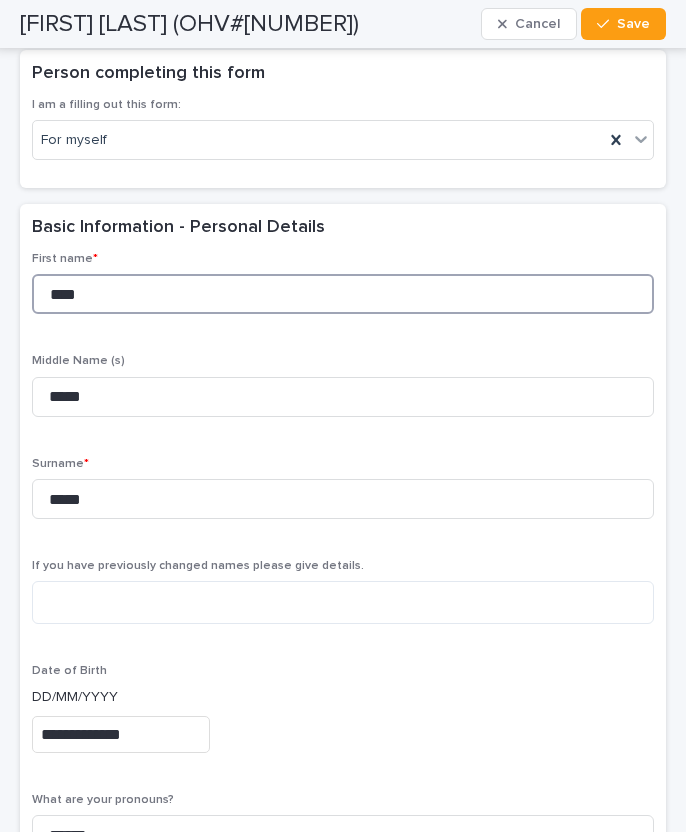 click on "****" at bounding box center [343, 294] 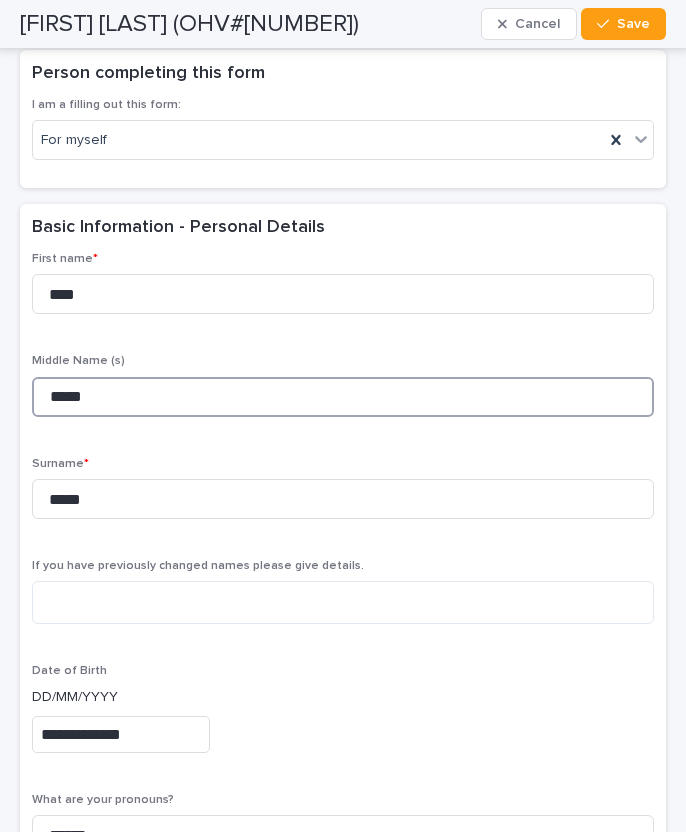 click on "*****" at bounding box center (343, 397) 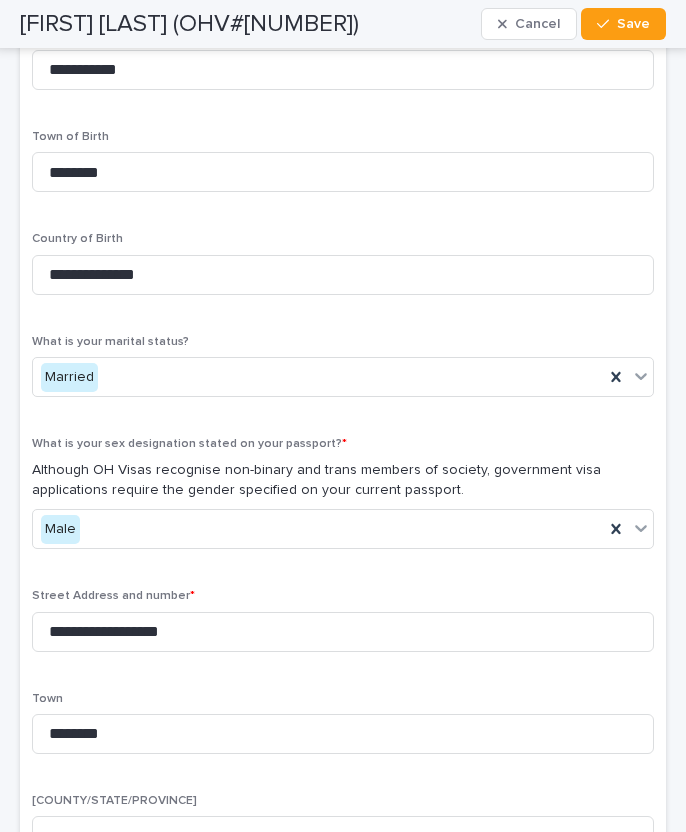 scroll, scrollTop: 1041, scrollLeft: 0, axis: vertical 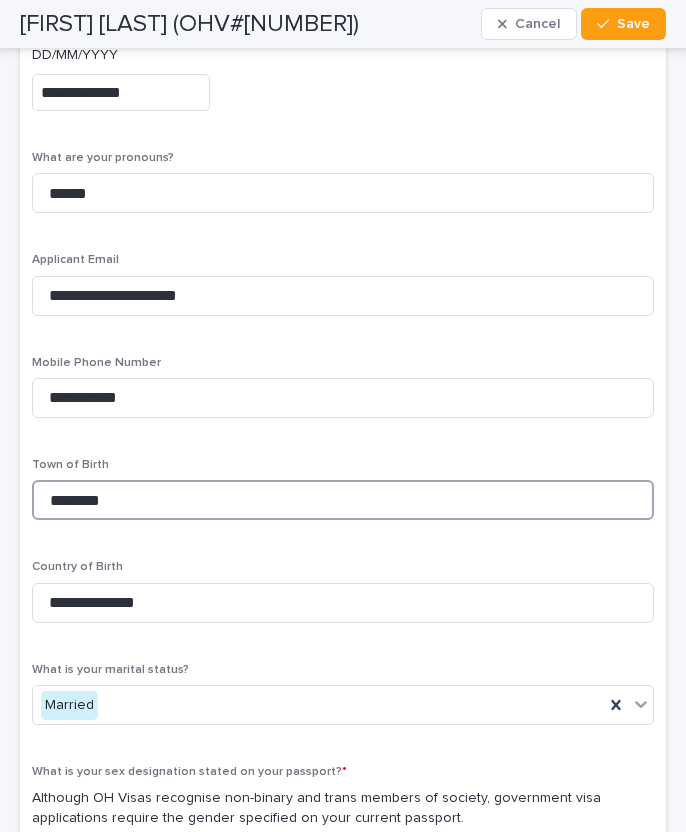 click on "********" at bounding box center [343, 500] 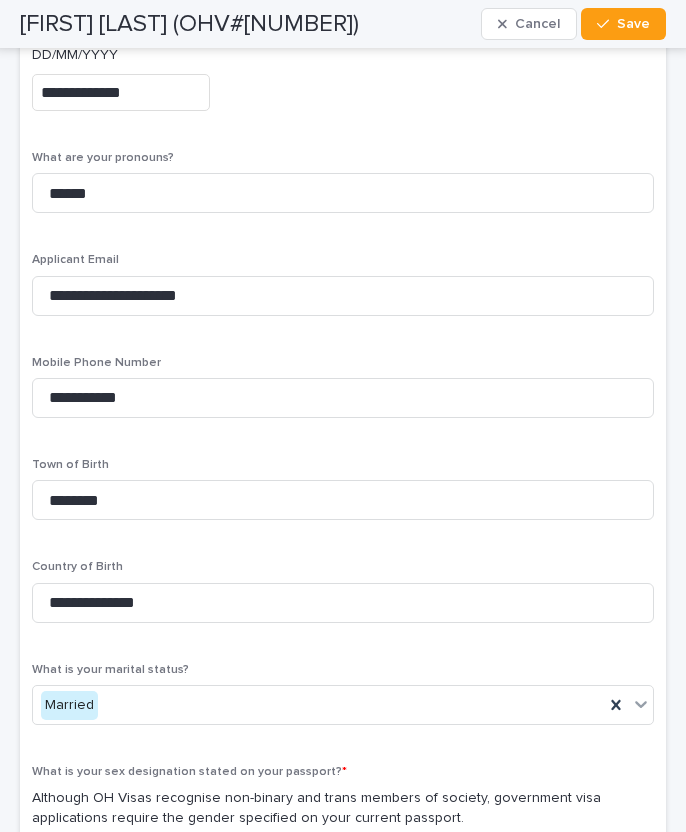 click on "[FIRST] [LAST] (OHV#[NUMBER])" at bounding box center (189, 24) 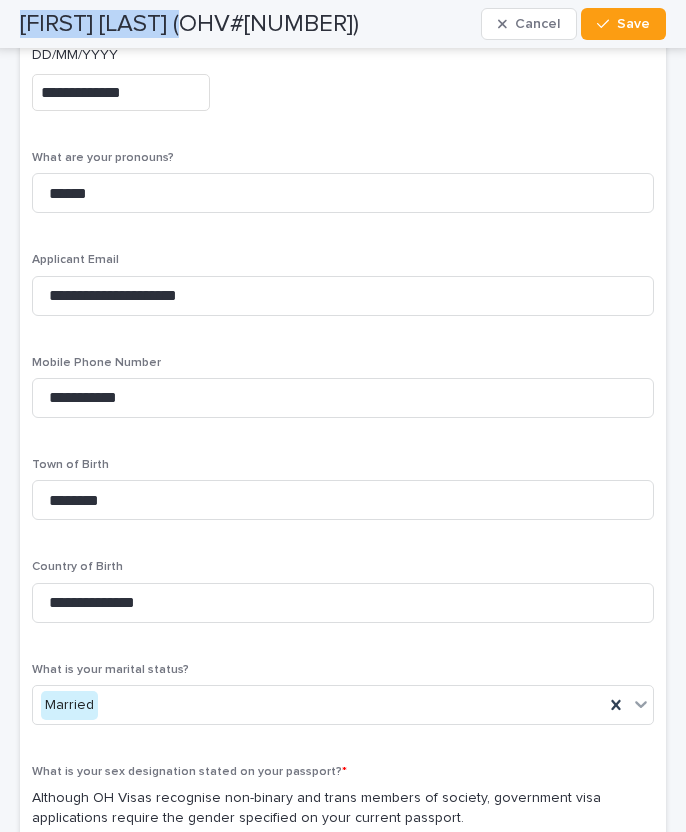 drag, startPoint x: 38, startPoint y: 20, endPoint x: 188, endPoint y: 20, distance: 150 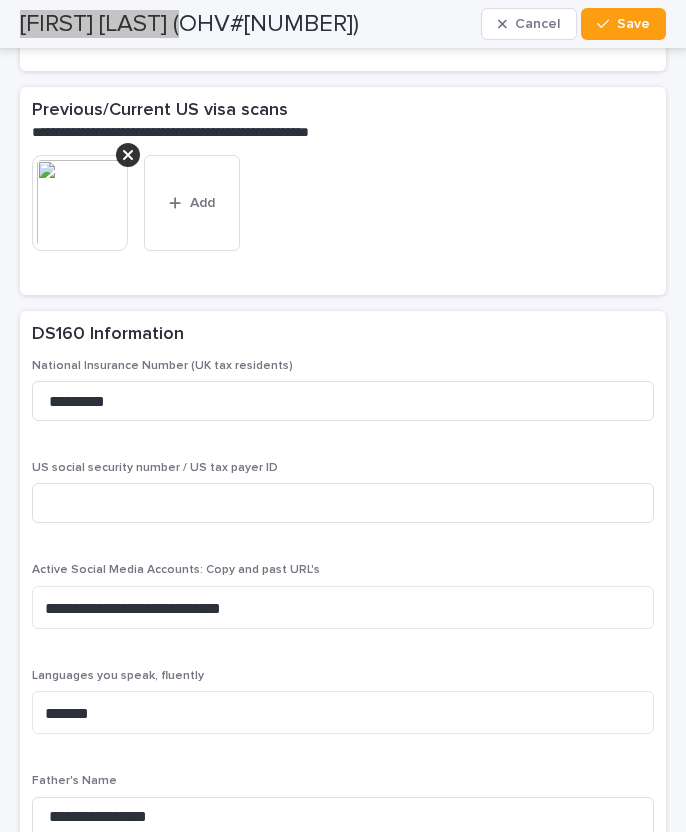 scroll, scrollTop: 5381, scrollLeft: 0, axis: vertical 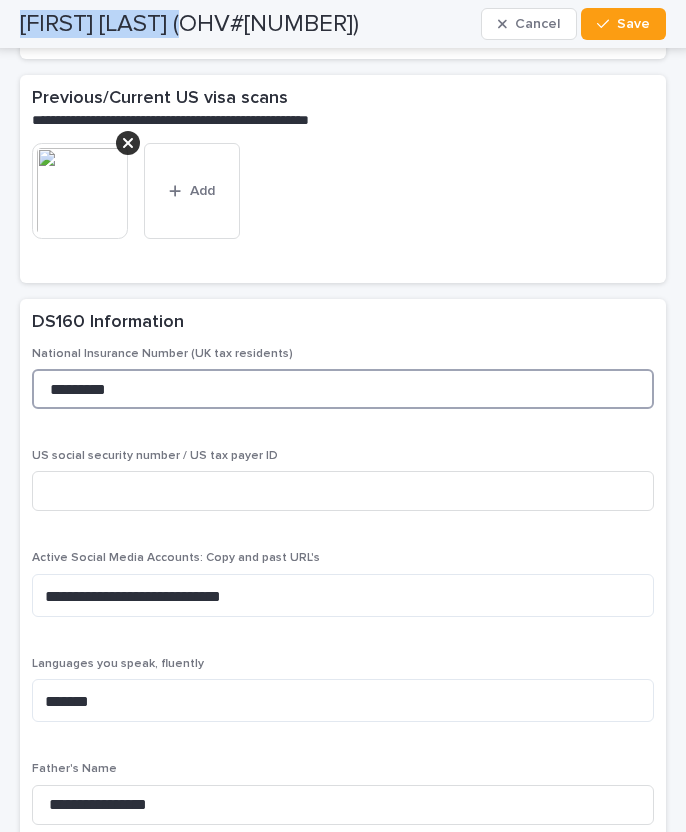 click on "*********" at bounding box center [343, 389] 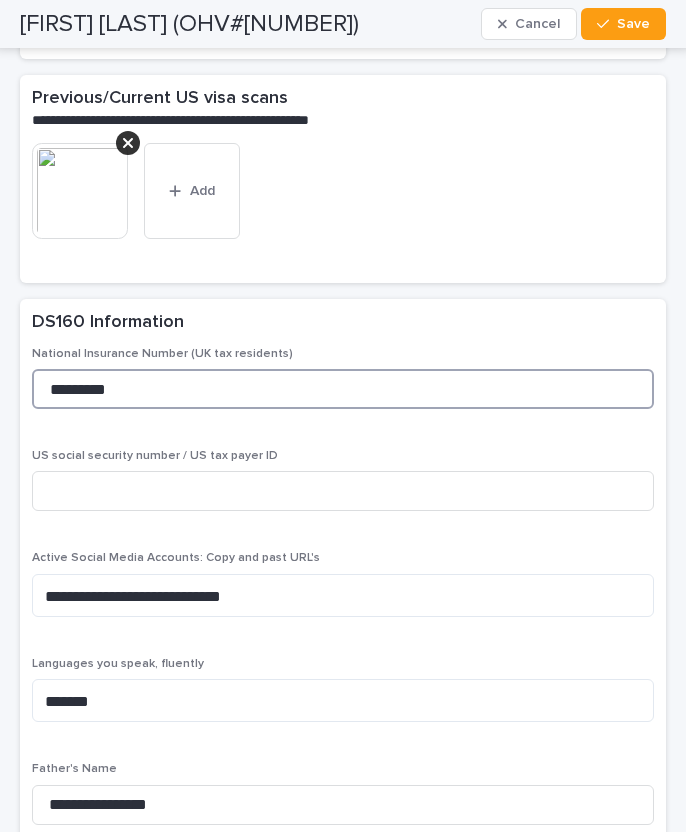 click on "*********" at bounding box center [343, 389] 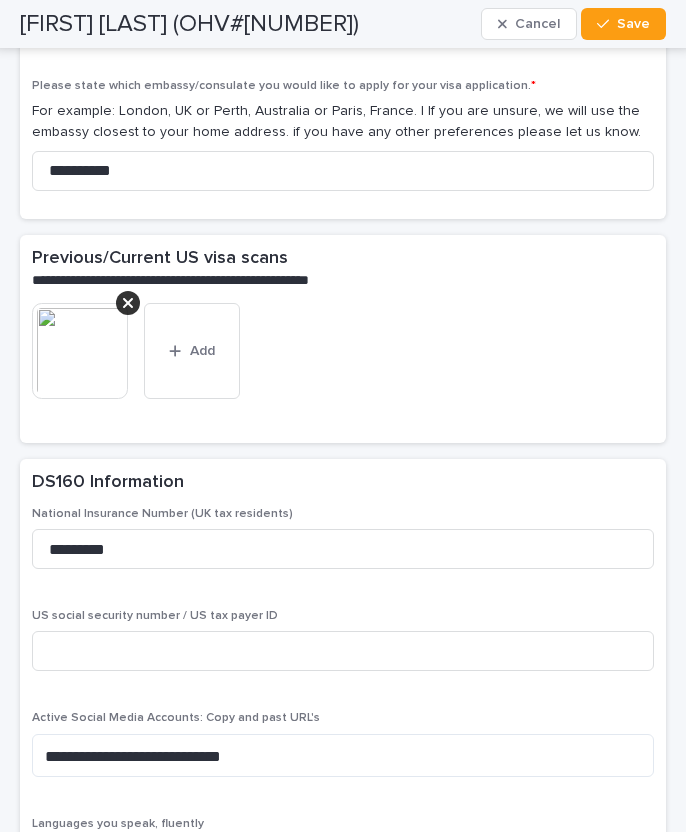 scroll, scrollTop: 4883, scrollLeft: 0, axis: vertical 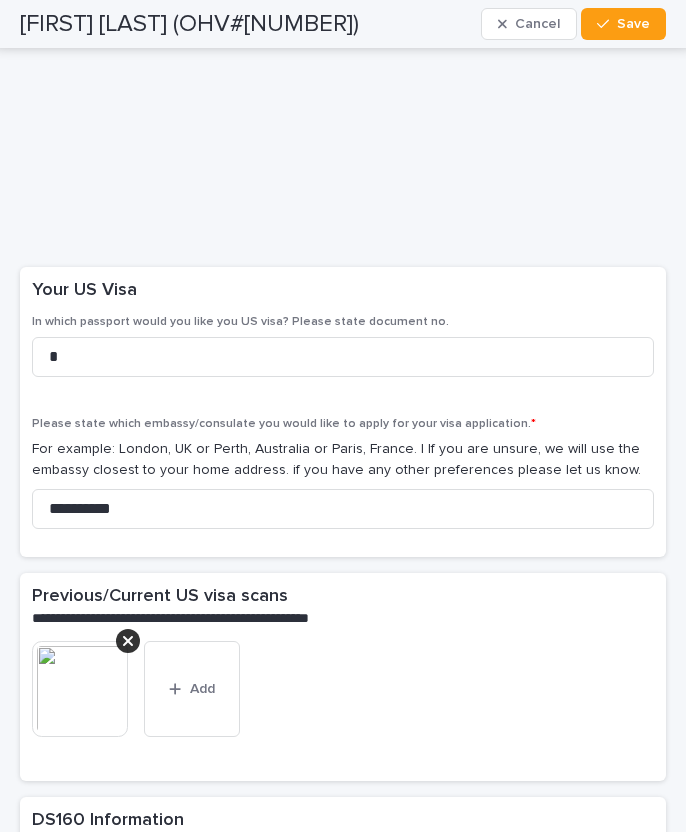 click at bounding box center (80, 689) 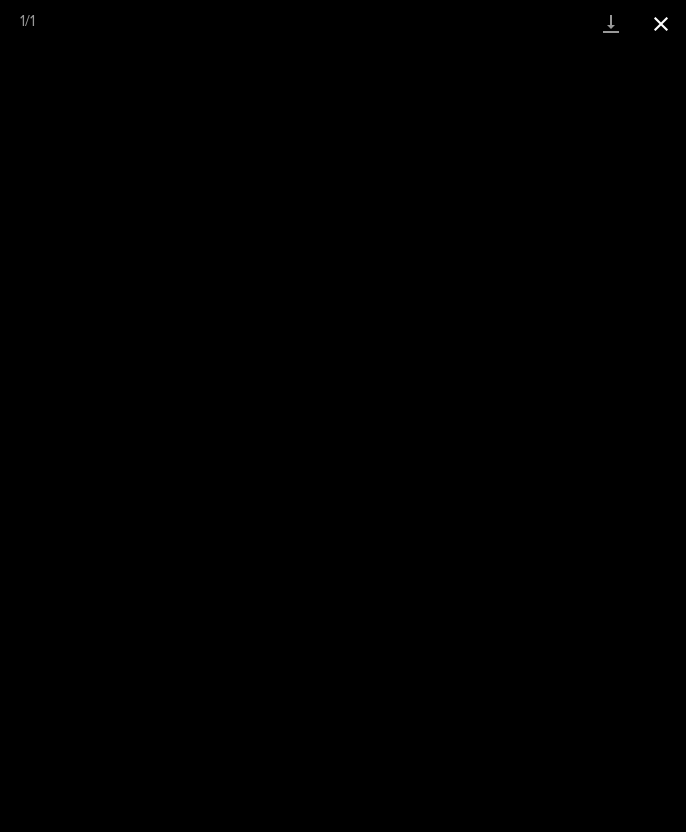 click at bounding box center (661, 23) 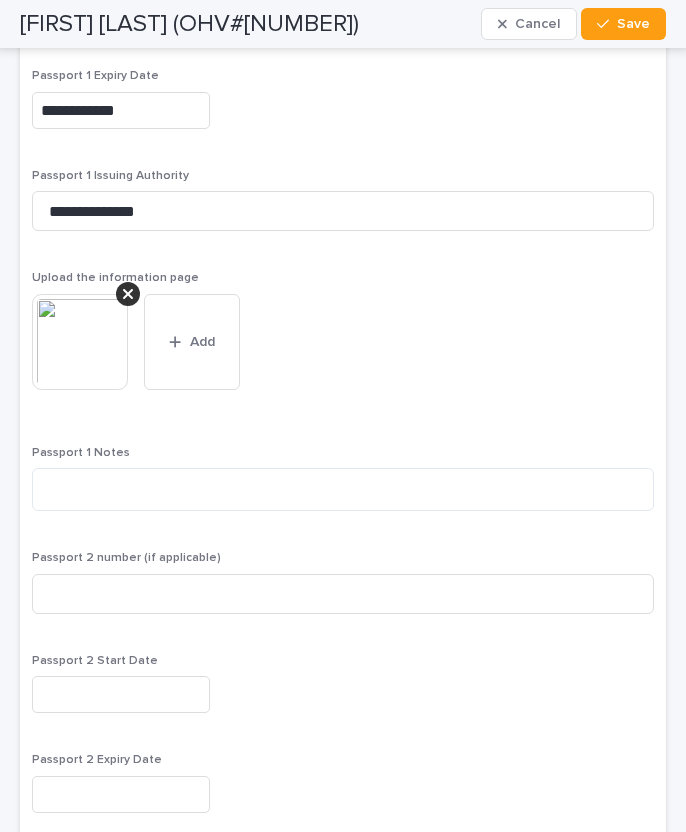 scroll, scrollTop: 1673, scrollLeft: 0, axis: vertical 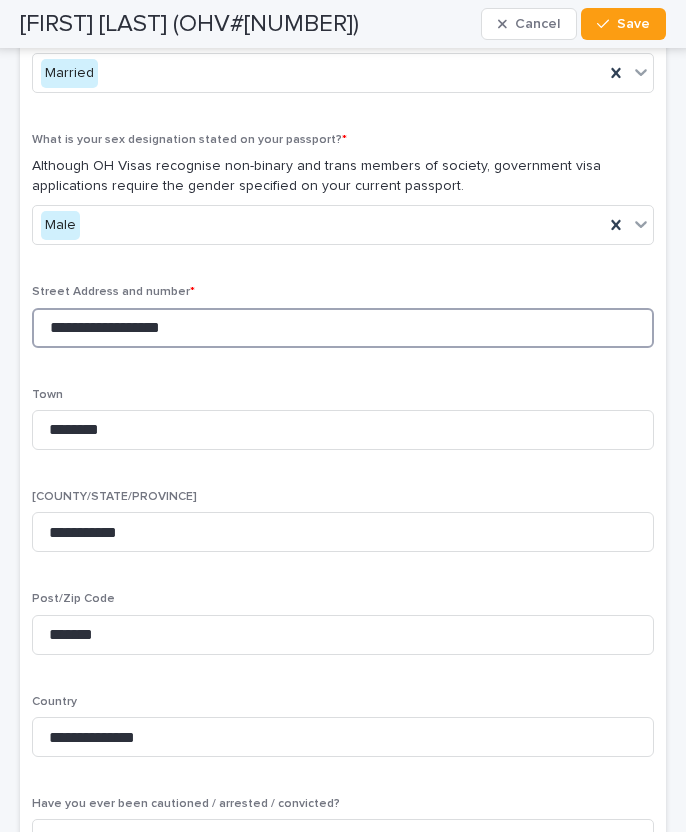 click on "**********" at bounding box center (343, 328) 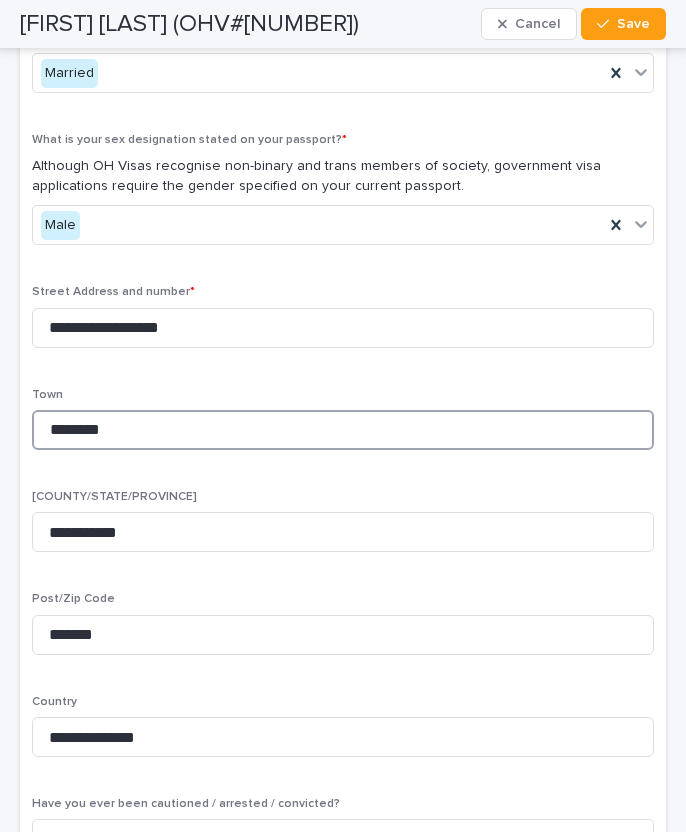 click on "********" at bounding box center (343, 430) 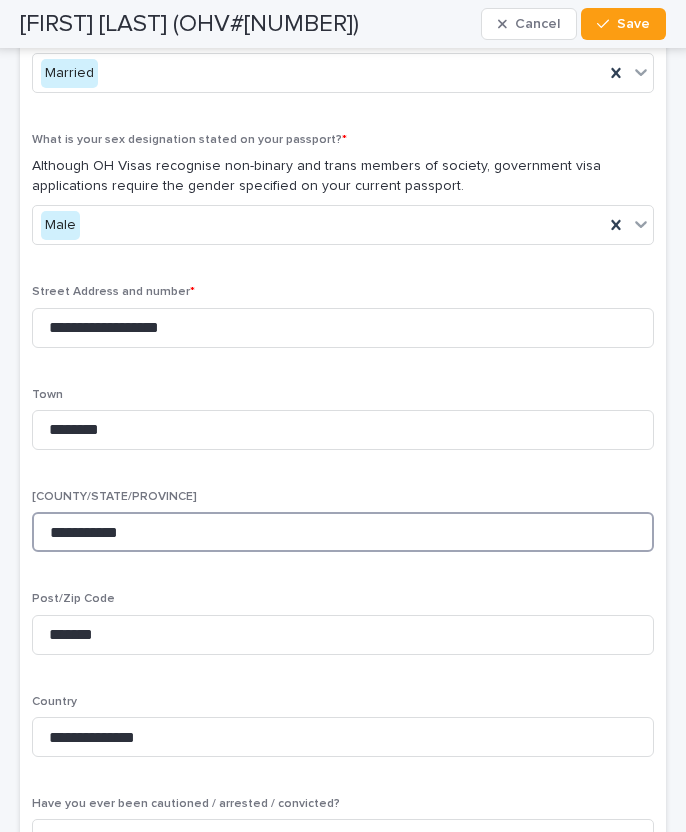click on "**********" at bounding box center [343, 532] 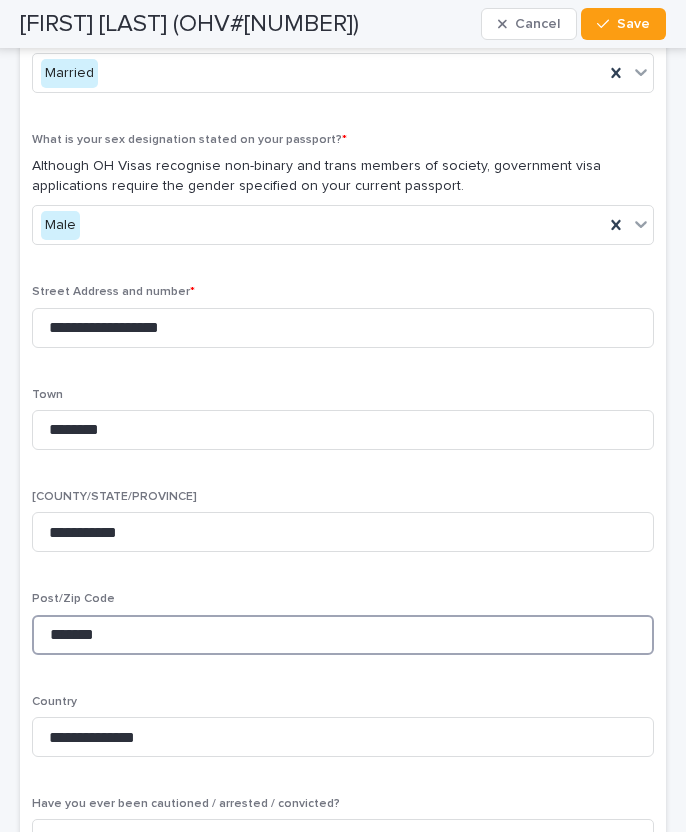 click on "*******" at bounding box center (343, 635) 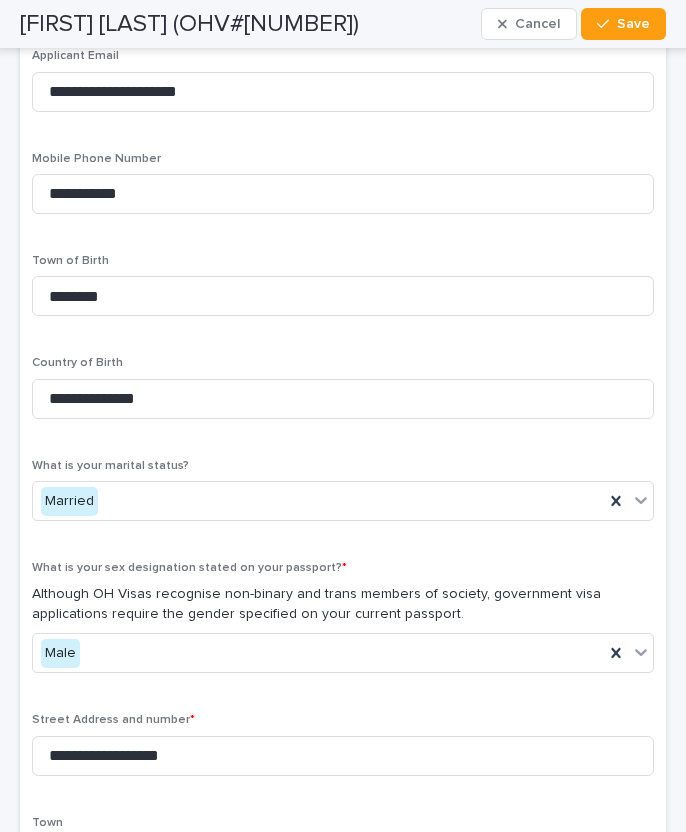 scroll, scrollTop: 962, scrollLeft: 0, axis: vertical 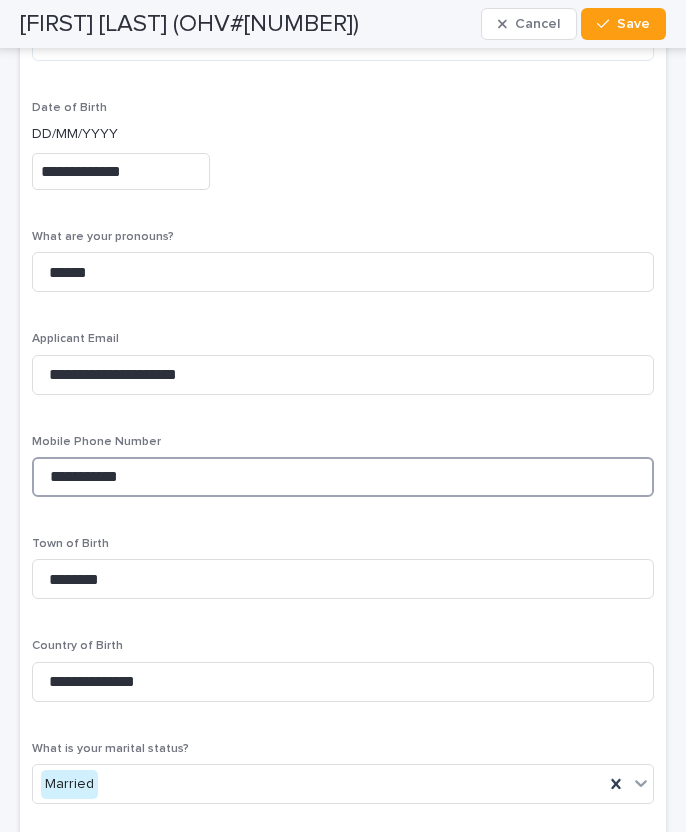 click on "**********" at bounding box center (343, 477) 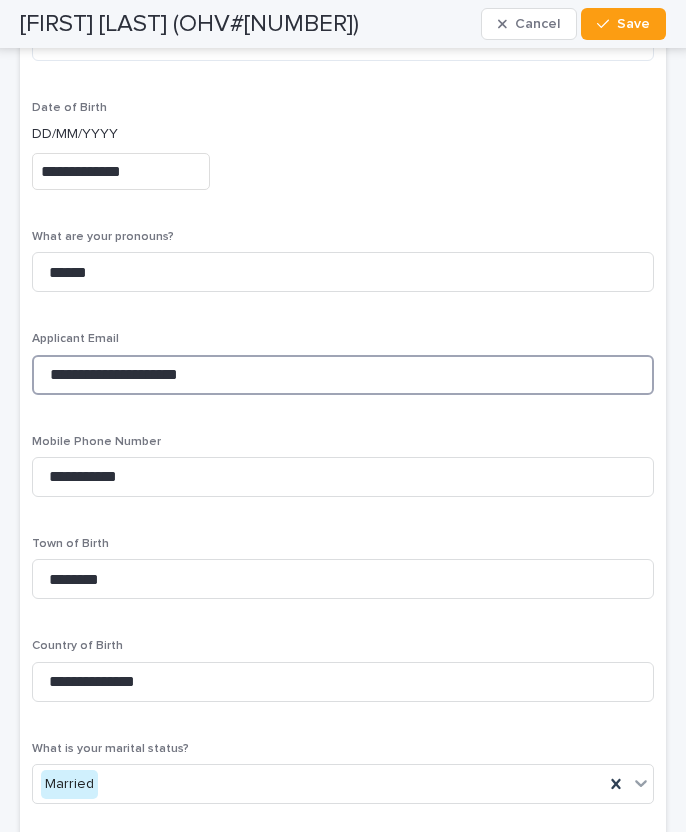 click on "**********" at bounding box center (343, 375) 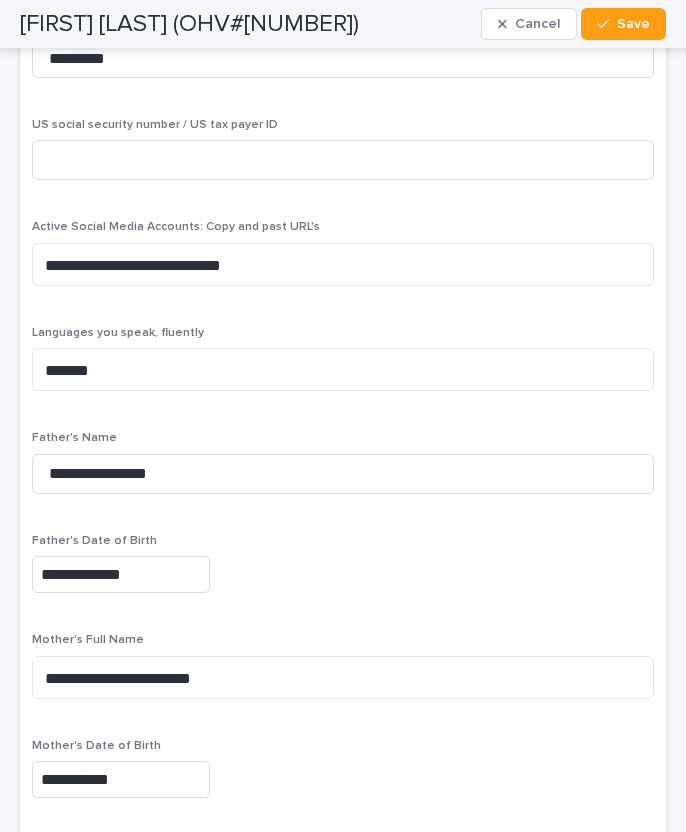 scroll, scrollTop: 5715, scrollLeft: 0, axis: vertical 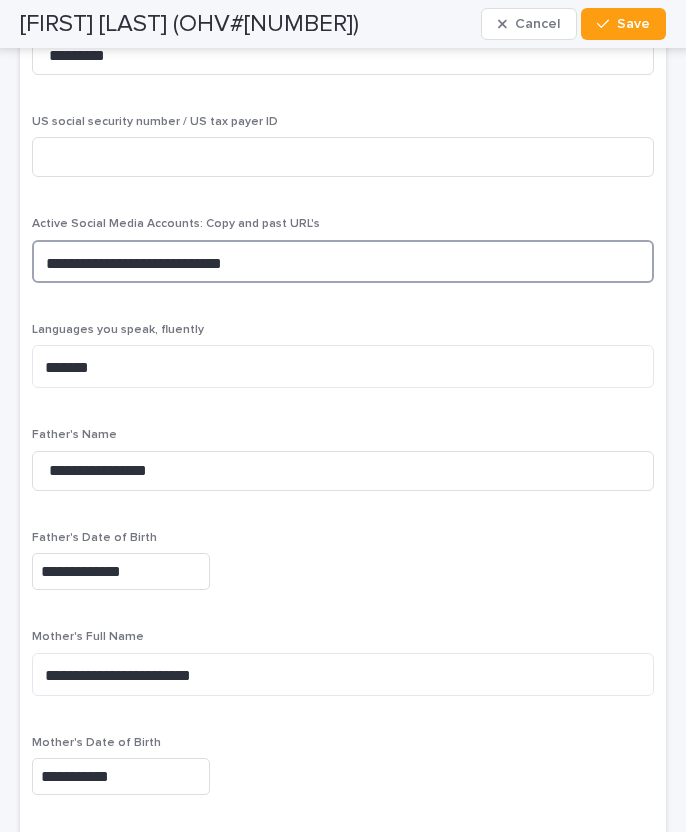 click on "**********" at bounding box center [343, 261] 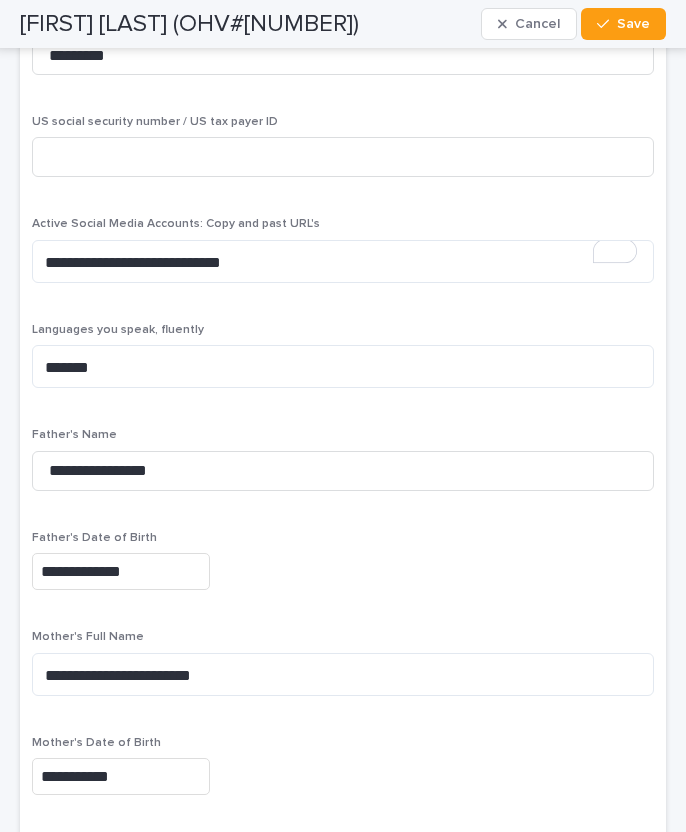 scroll, scrollTop: 5715, scrollLeft: 0, axis: vertical 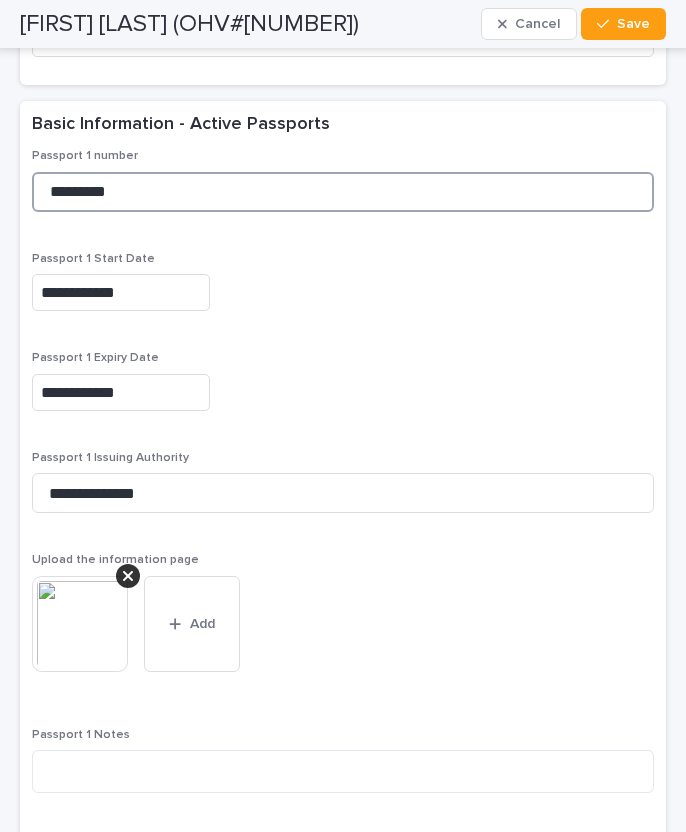 click on "*********" at bounding box center [343, 192] 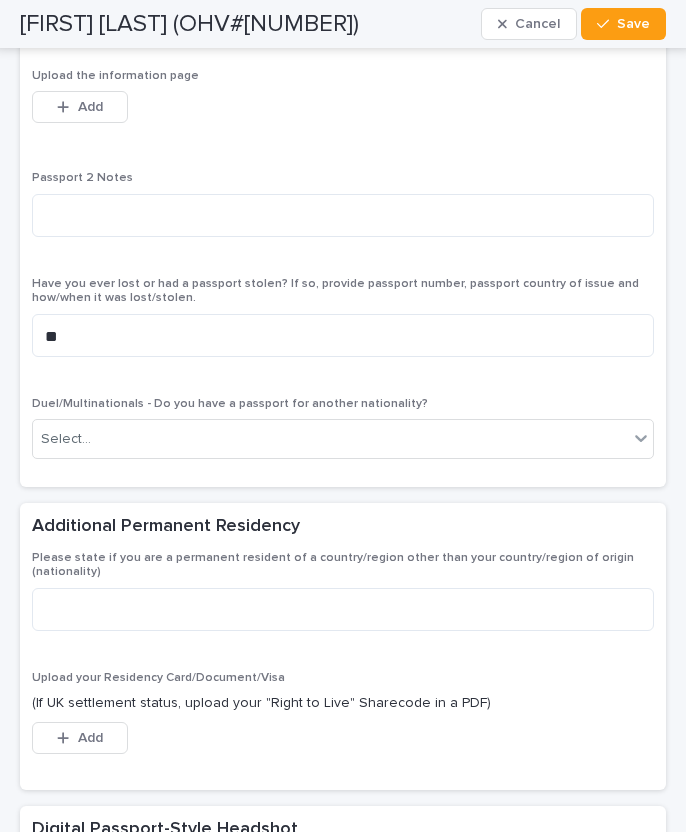 scroll, scrollTop: 4302, scrollLeft: 0, axis: vertical 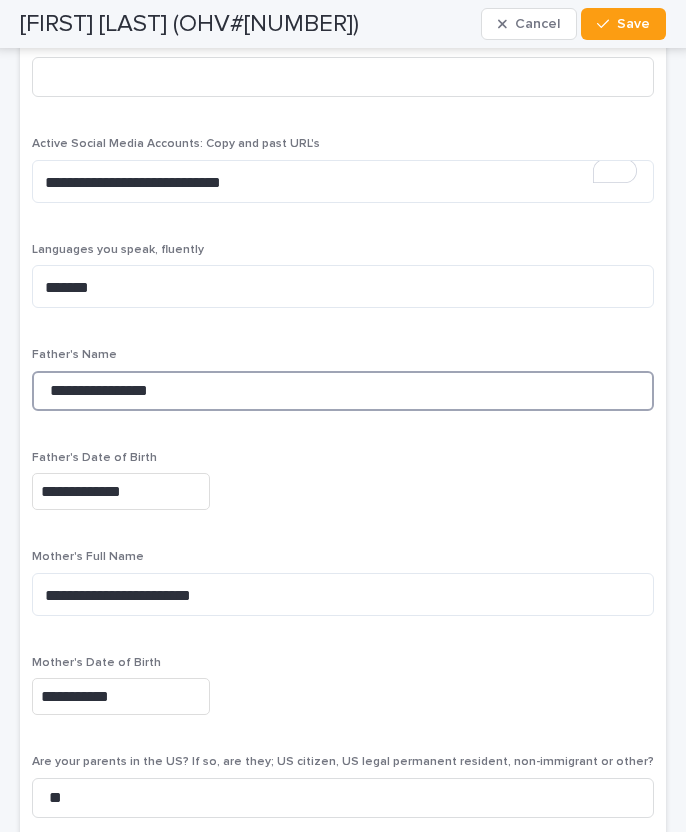 click on "**********" at bounding box center (343, 391) 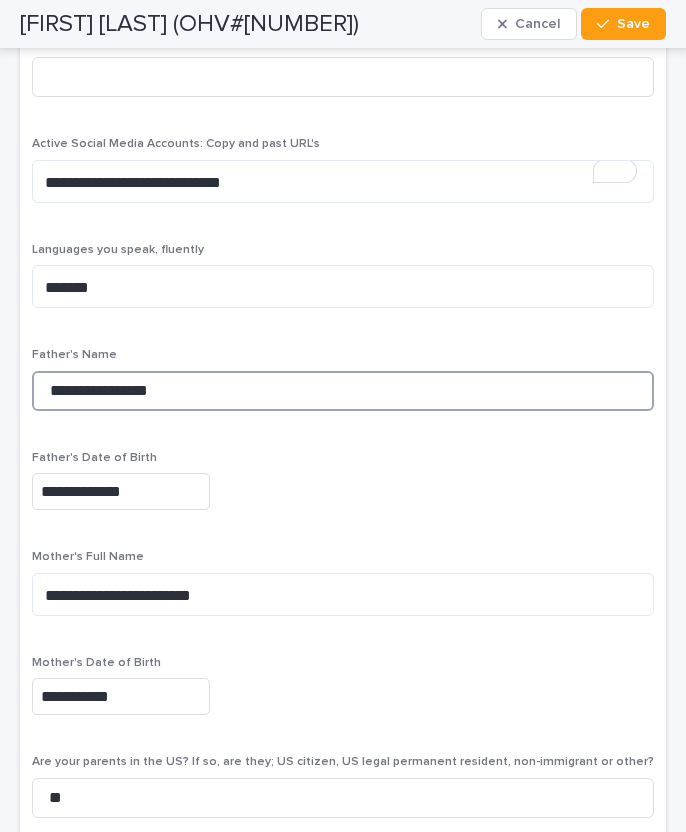click on "**********" at bounding box center [343, 391] 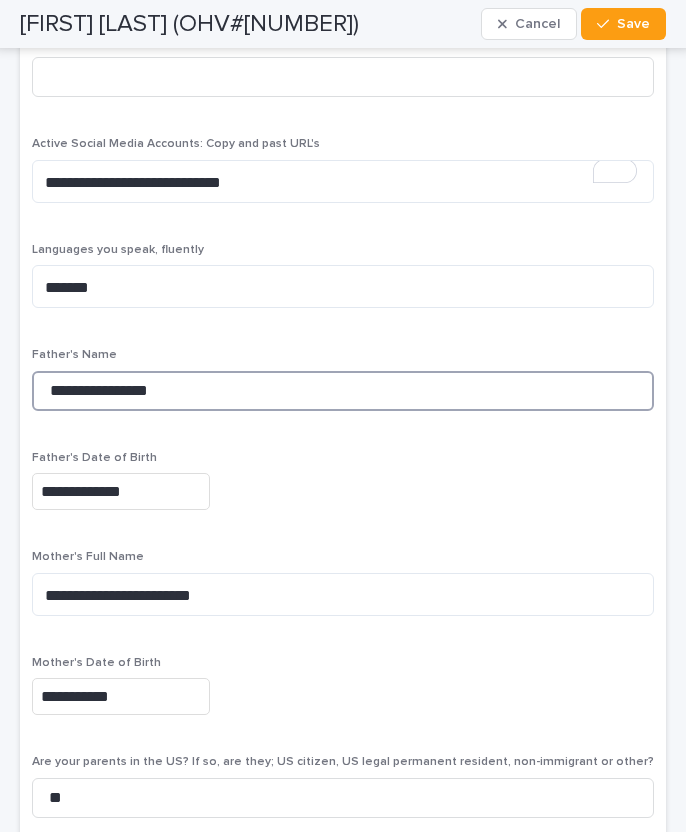 drag, startPoint x: 57, startPoint y: 366, endPoint x: 95, endPoint y: 367, distance: 38.013157 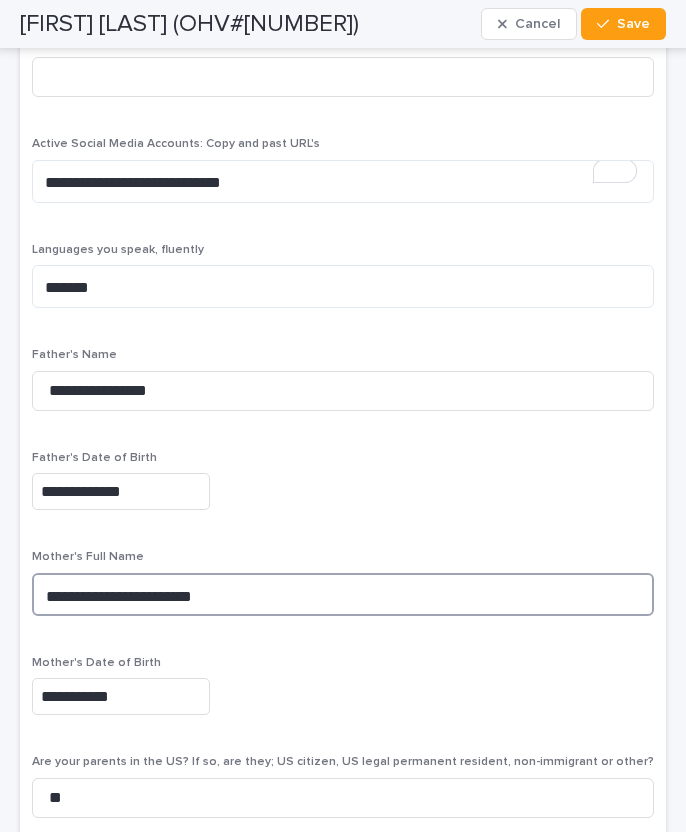 click on "**********" at bounding box center [343, 594] 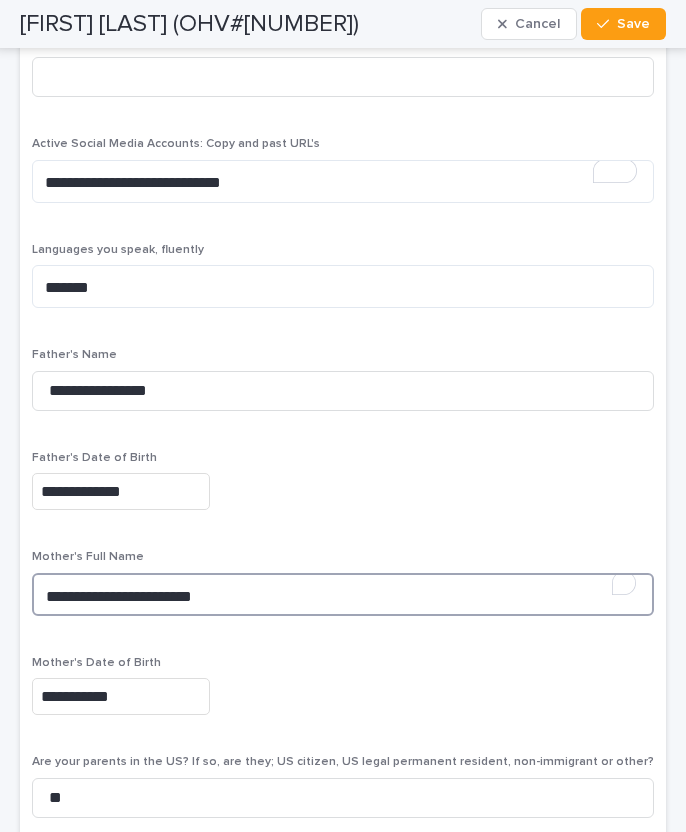 drag, startPoint x: 100, startPoint y: 560, endPoint x: 119, endPoint y: 560, distance: 19 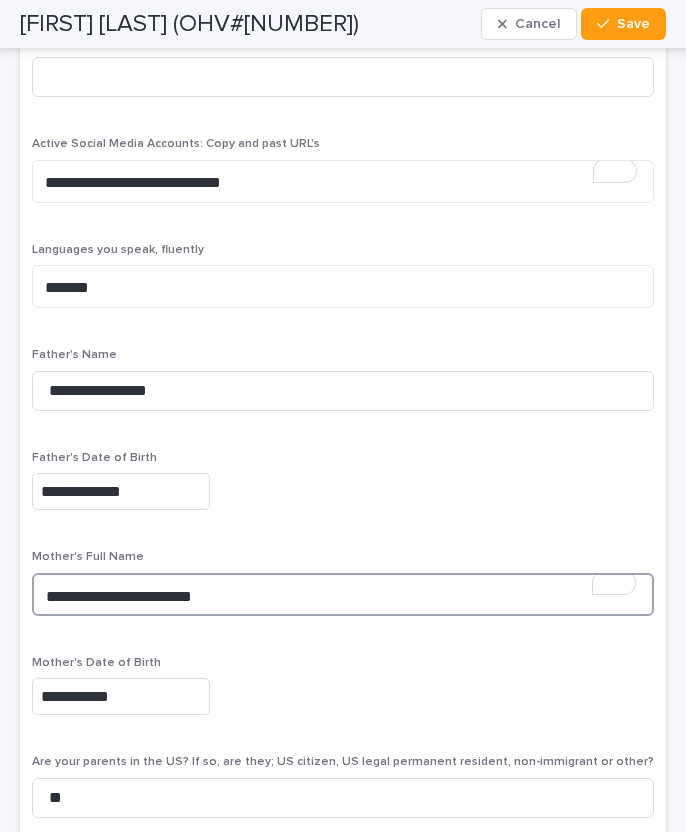scroll, scrollTop: 5795, scrollLeft: 0, axis: vertical 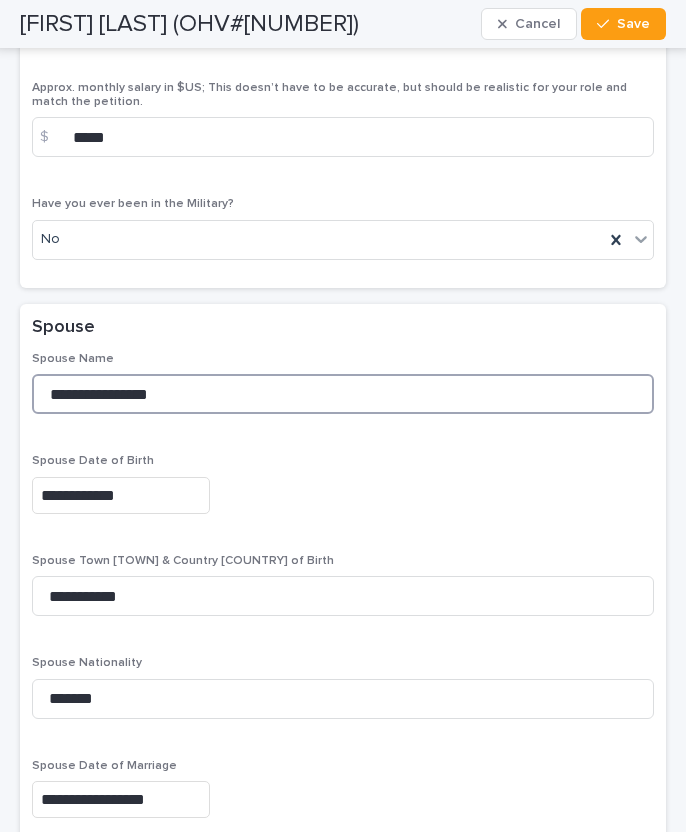 click on "**********" at bounding box center (343, 394) 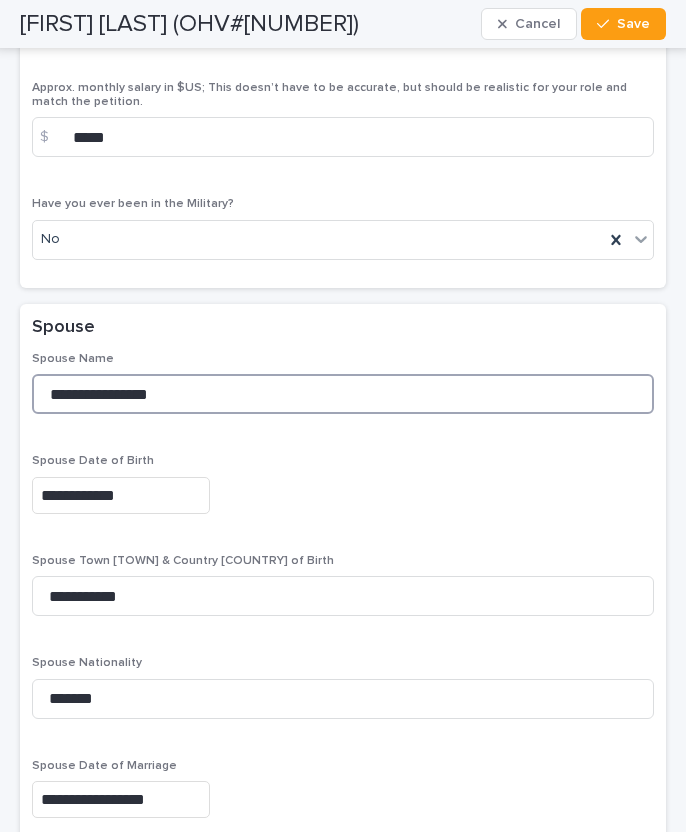 click on "**********" at bounding box center (343, 394) 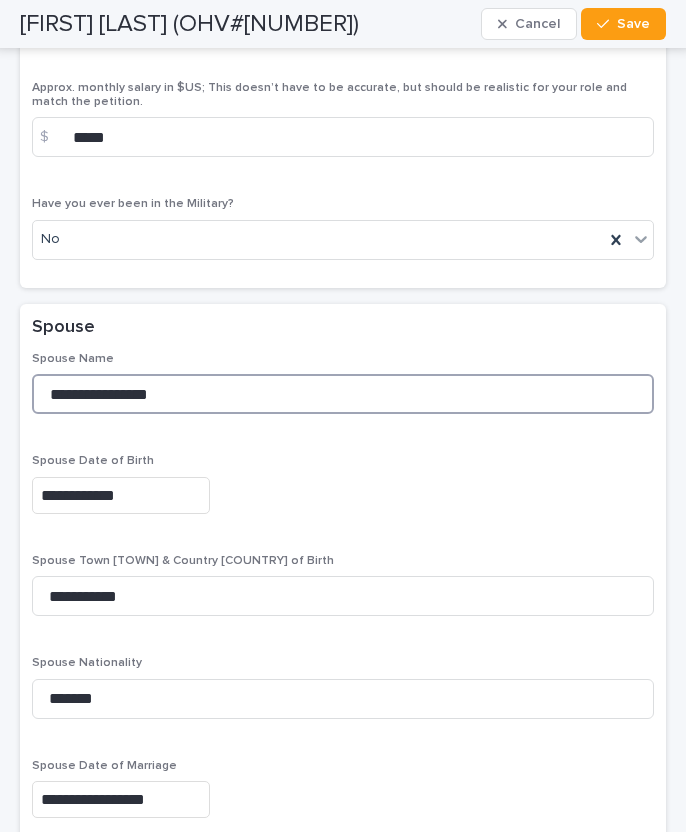 click on "**********" at bounding box center (343, 394) 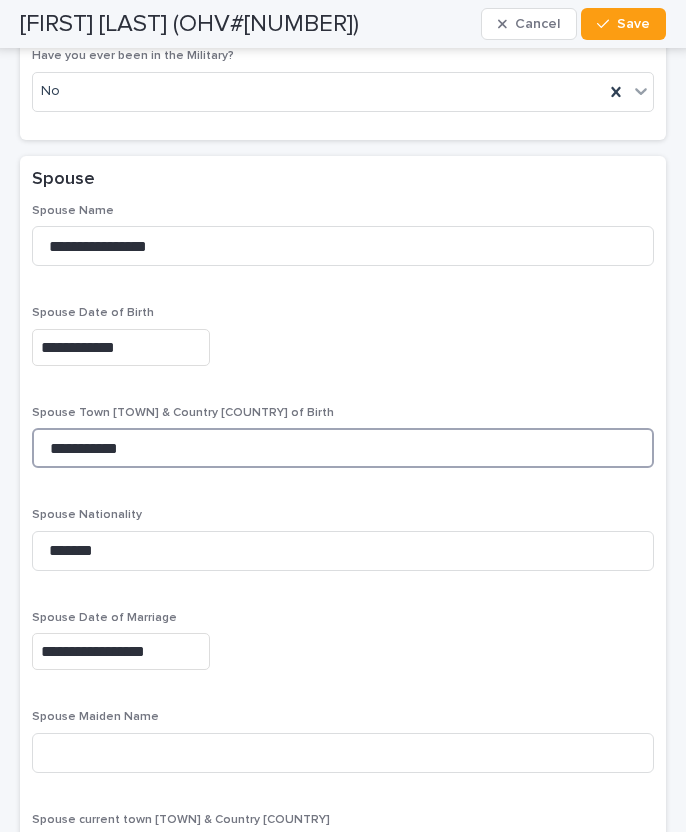 click on "**********" at bounding box center (343, 448) 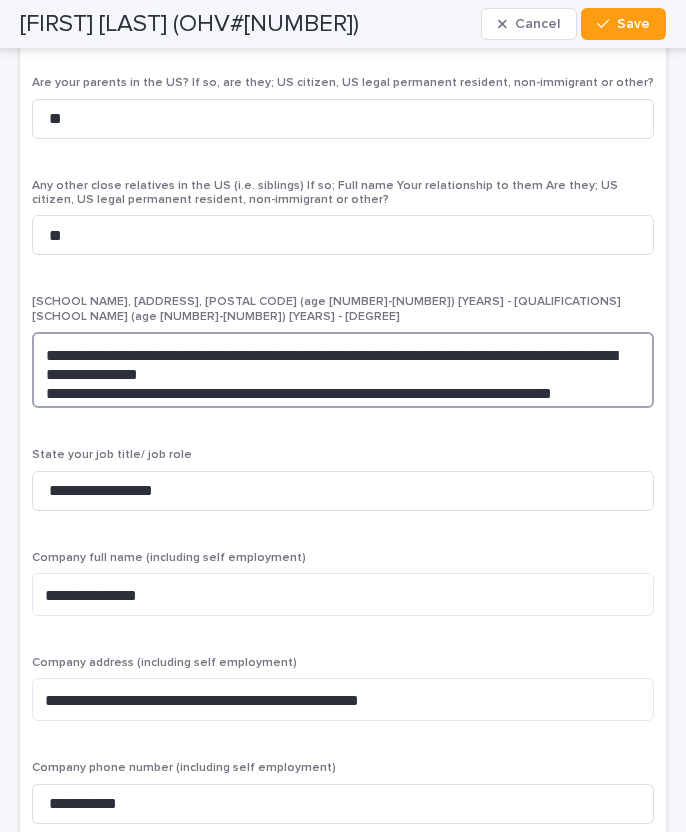 click on "**********" at bounding box center [343, 370] 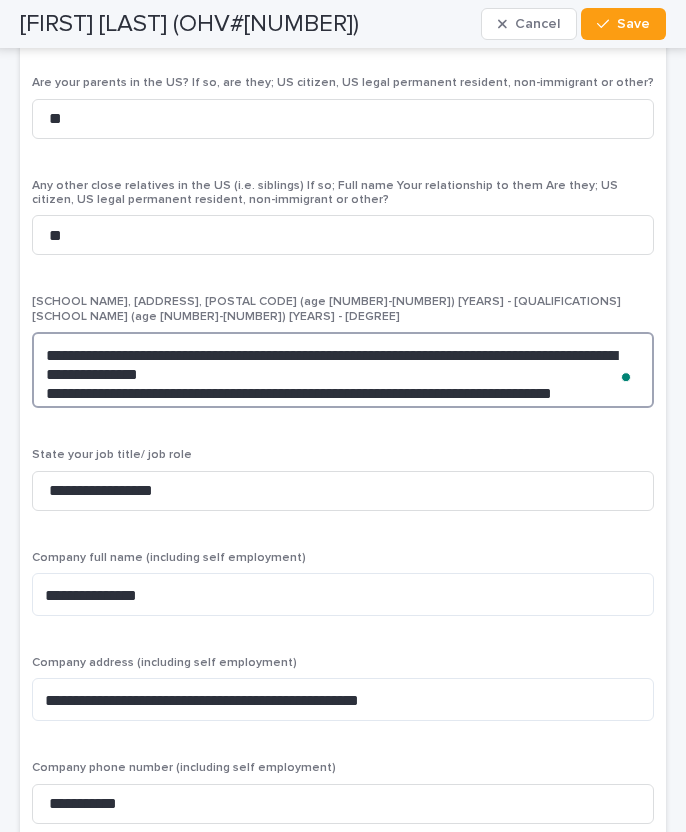 drag, startPoint x: 72, startPoint y: 318, endPoint x: 204, endPoint y: 318, distance: 132 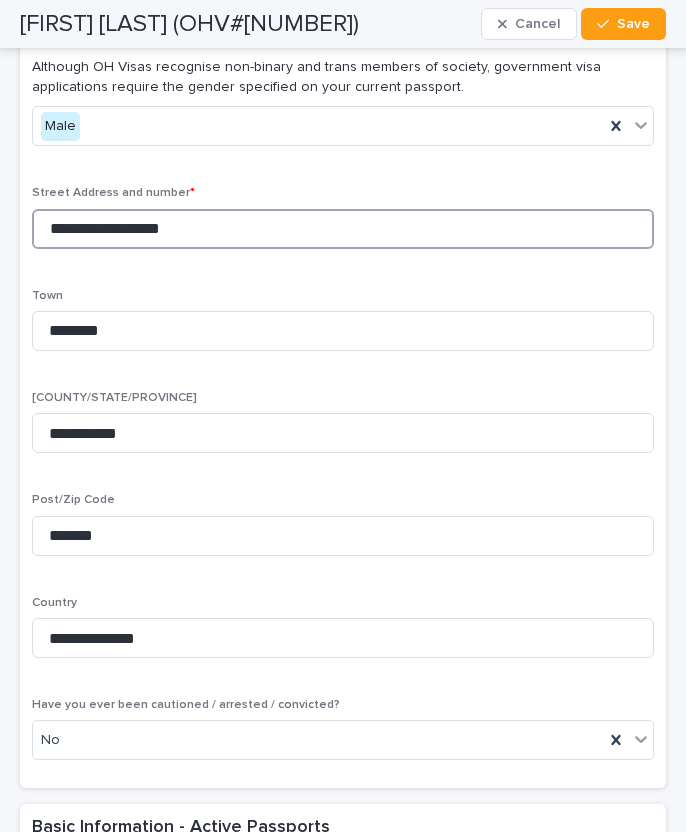 click on "**********" at bounding box center [343, 229] 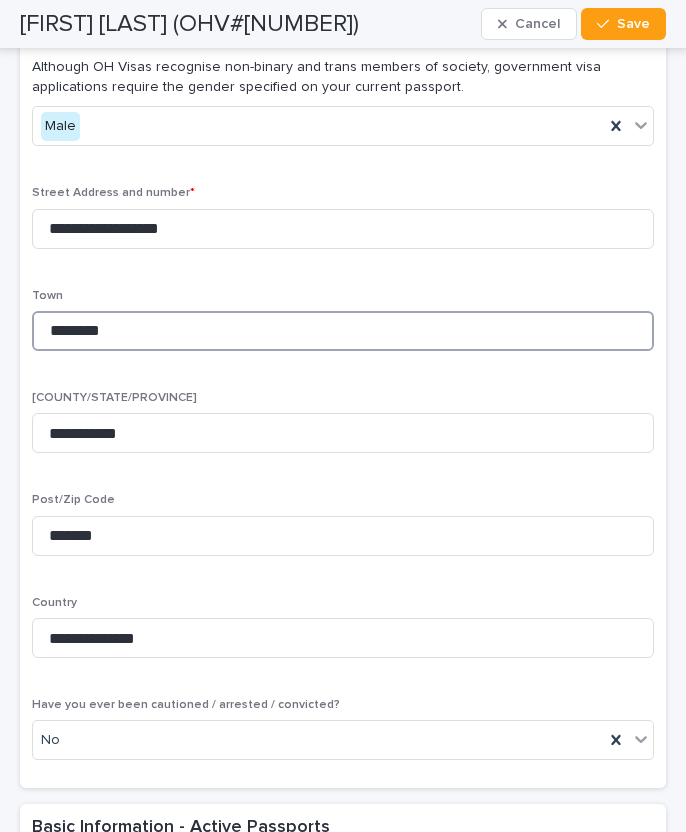 click on "********" at bounding box center [343, 331] 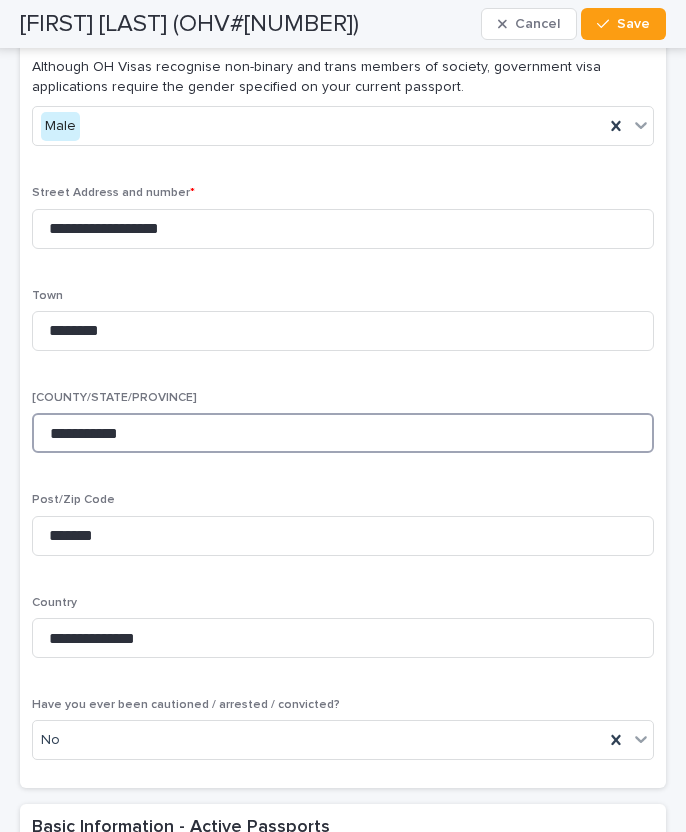 click on "**********" at bounding box center [343, 433] 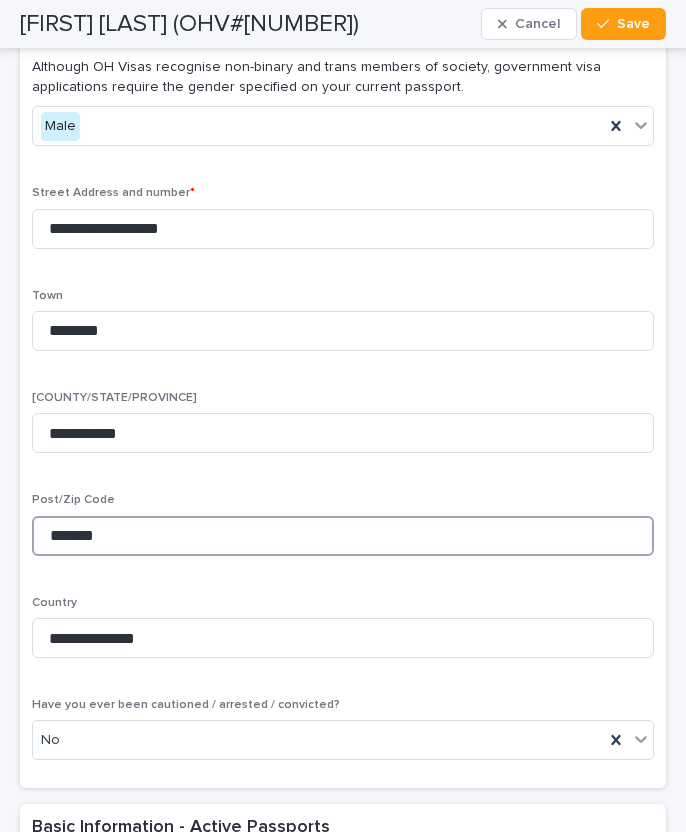 click on "*******" at bounding box center [343, 536] 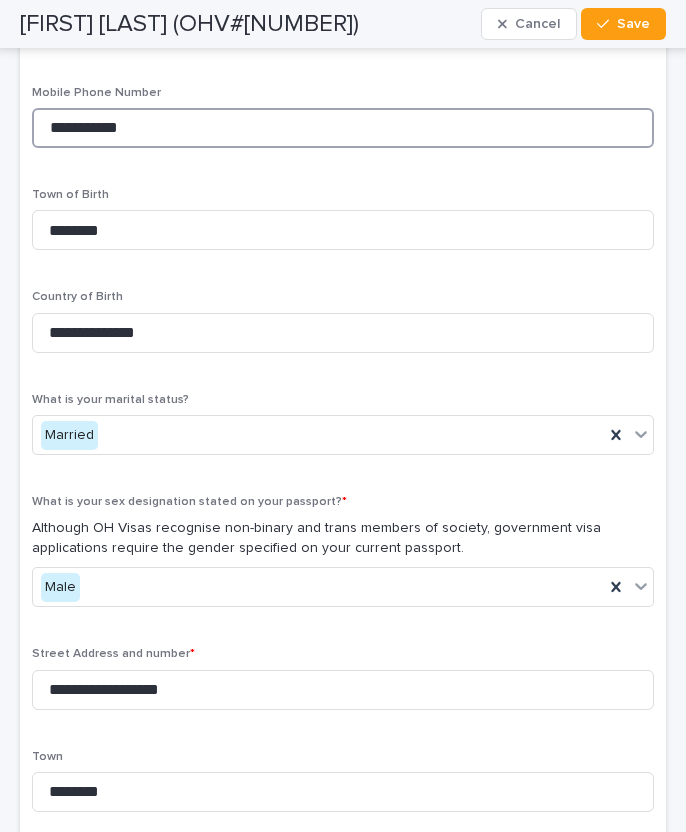 click on "**********" at bounding box center (343, 128) 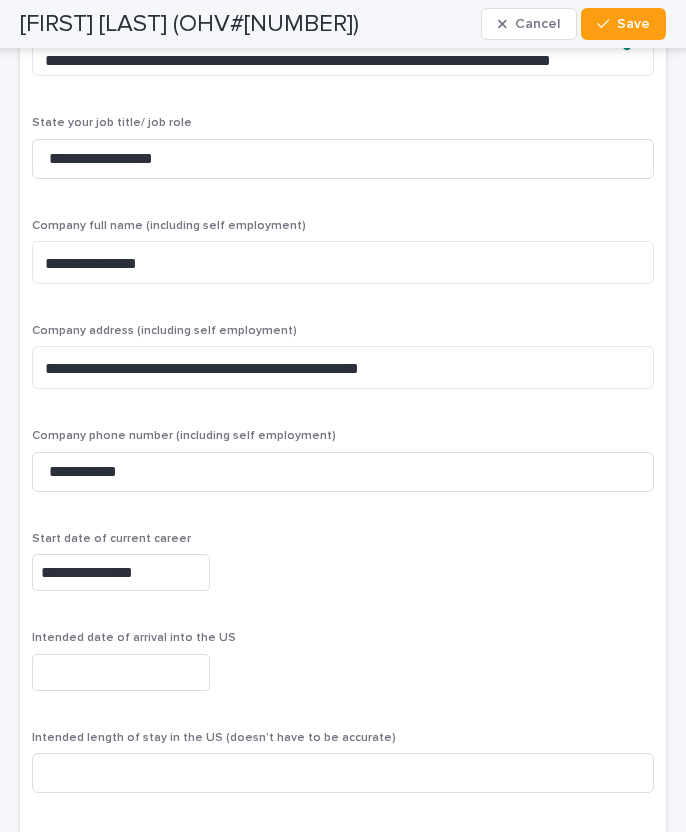 scroll, scrollTop: 6637, scrollLeft: 0, axis: vertical 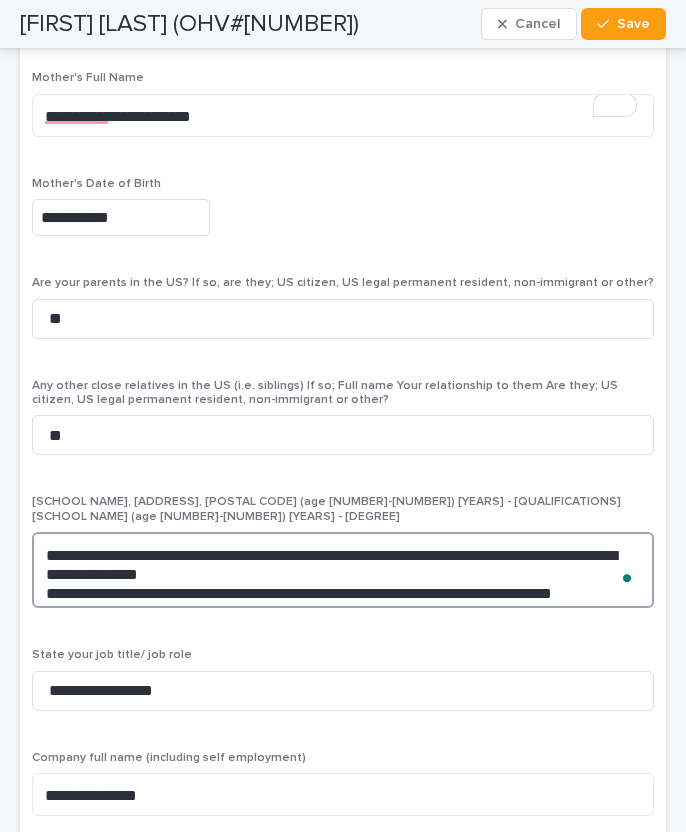 click on "**********" at bounding box center (343, 570) 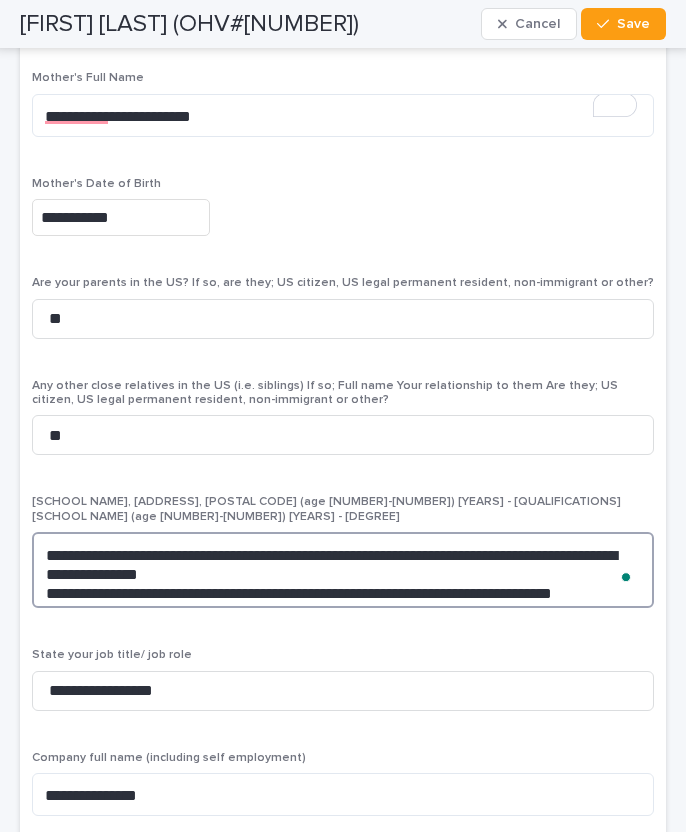 drag, startPoint x: 87, startPoint y: 521, endPoint x: 199, endPoint y: 521, distance: 112 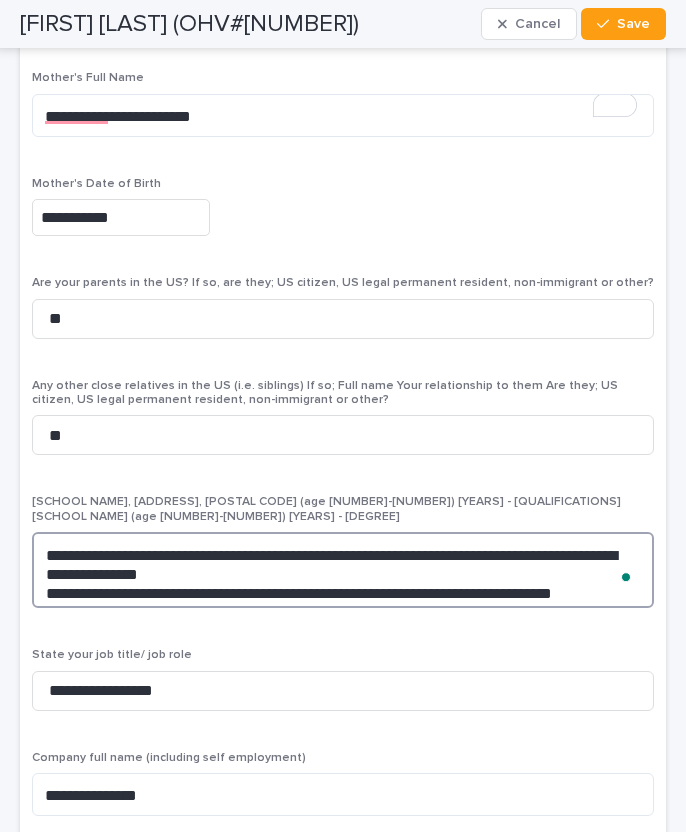 drag, startPoint x: 70, startPoint y: 561, endPoint x: 262, endPoint y: 559, distance: 192.01042 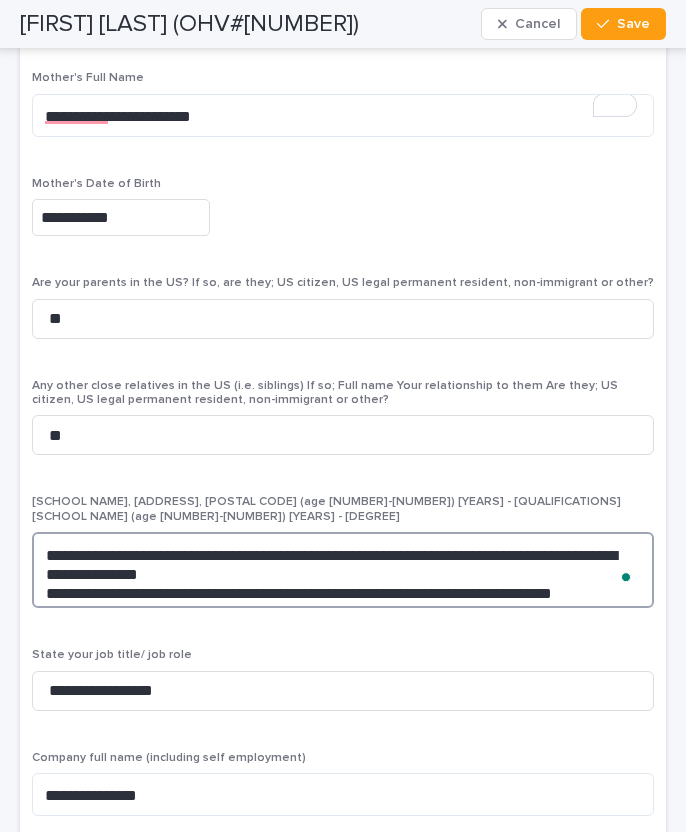 click on "**********" at bounding box center [343, 570] 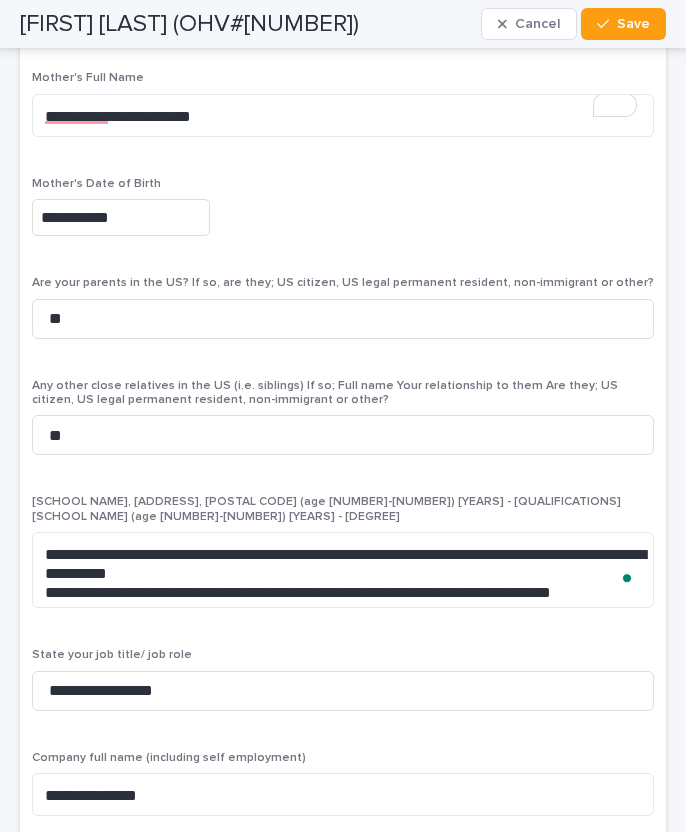 scroll, scrollTop: 6087, scrollLeft: 0, axis: vertical 